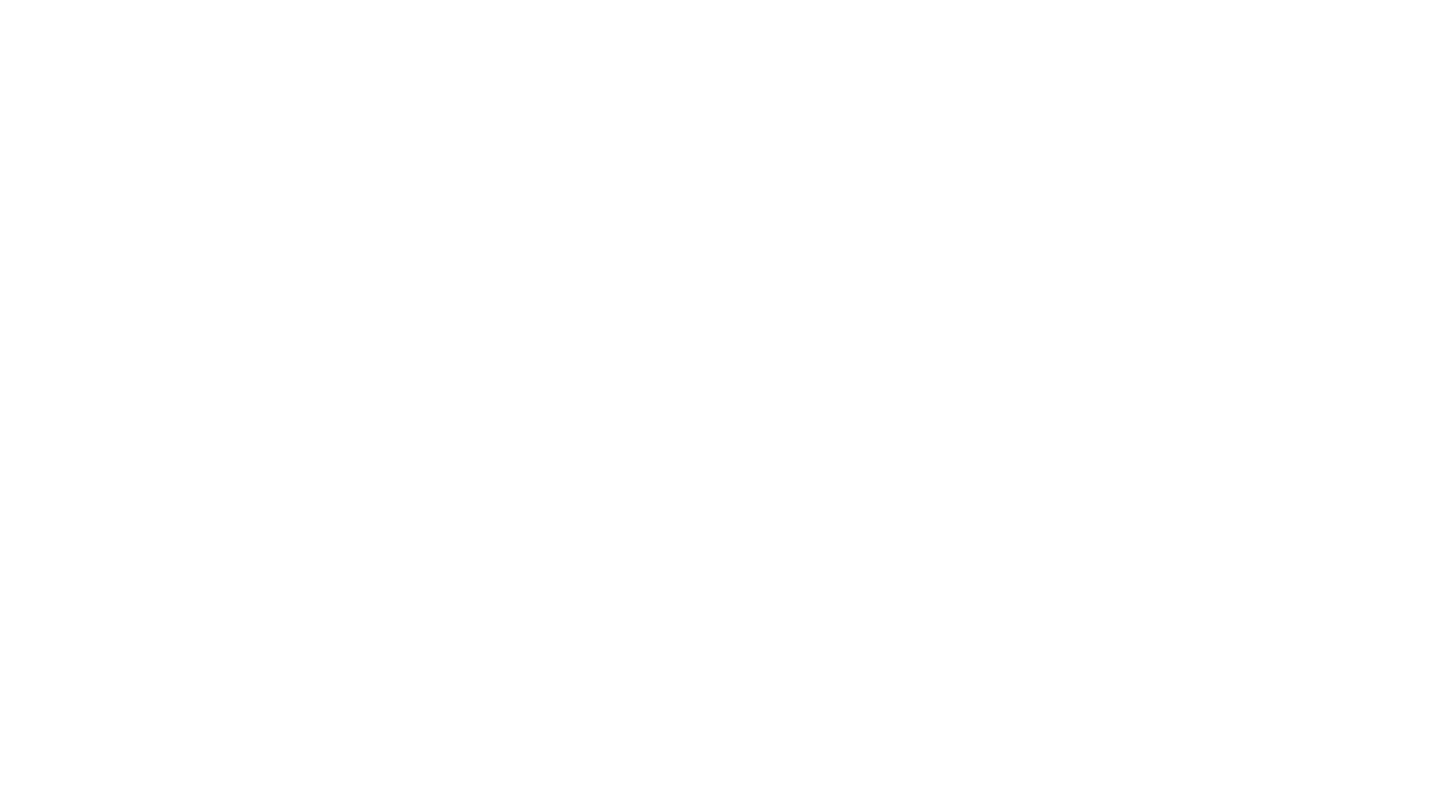 scroll, scrollTop: 0, scrollLeft: 0, axis: both 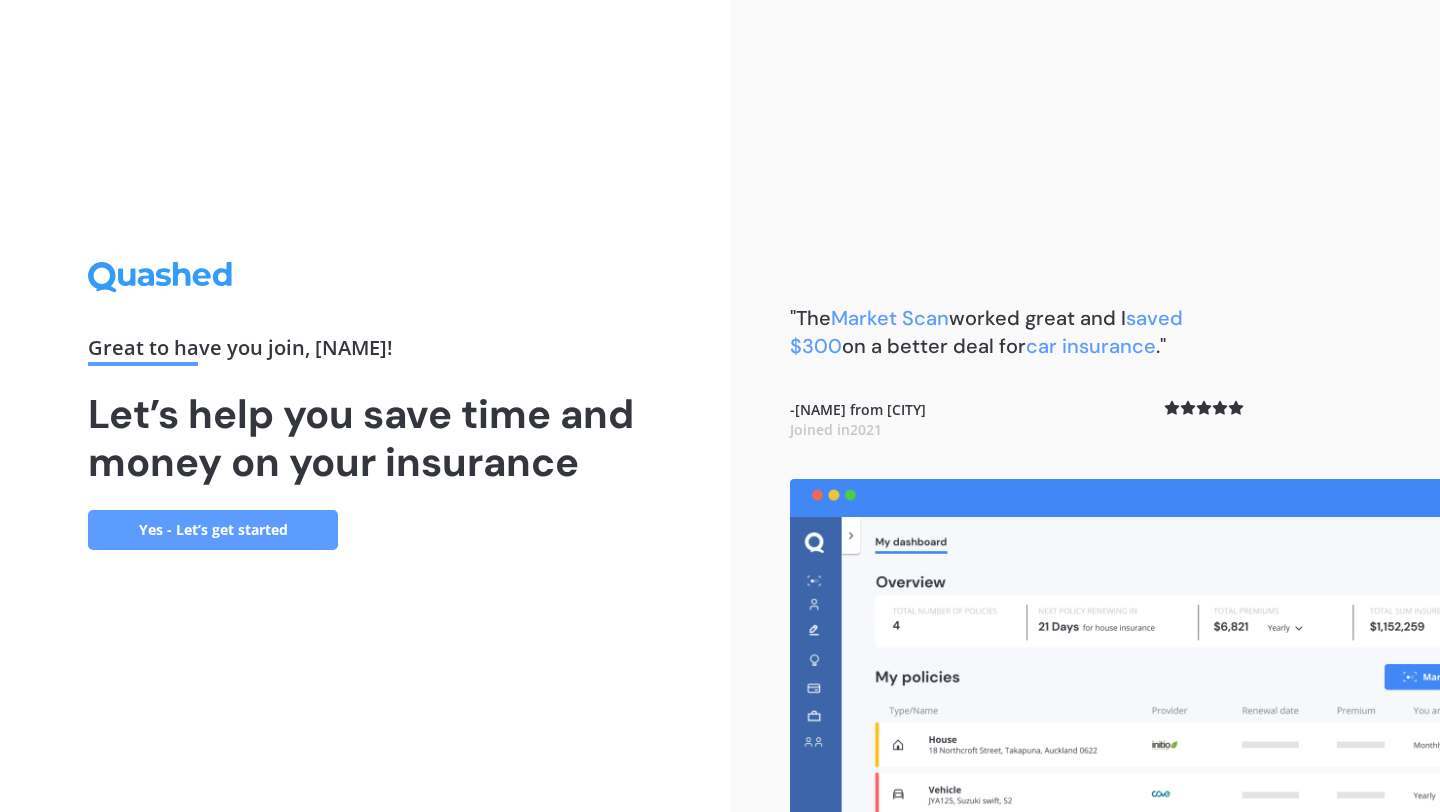 click on "Yes - Let’s get started" at bounding box center [213, 530] 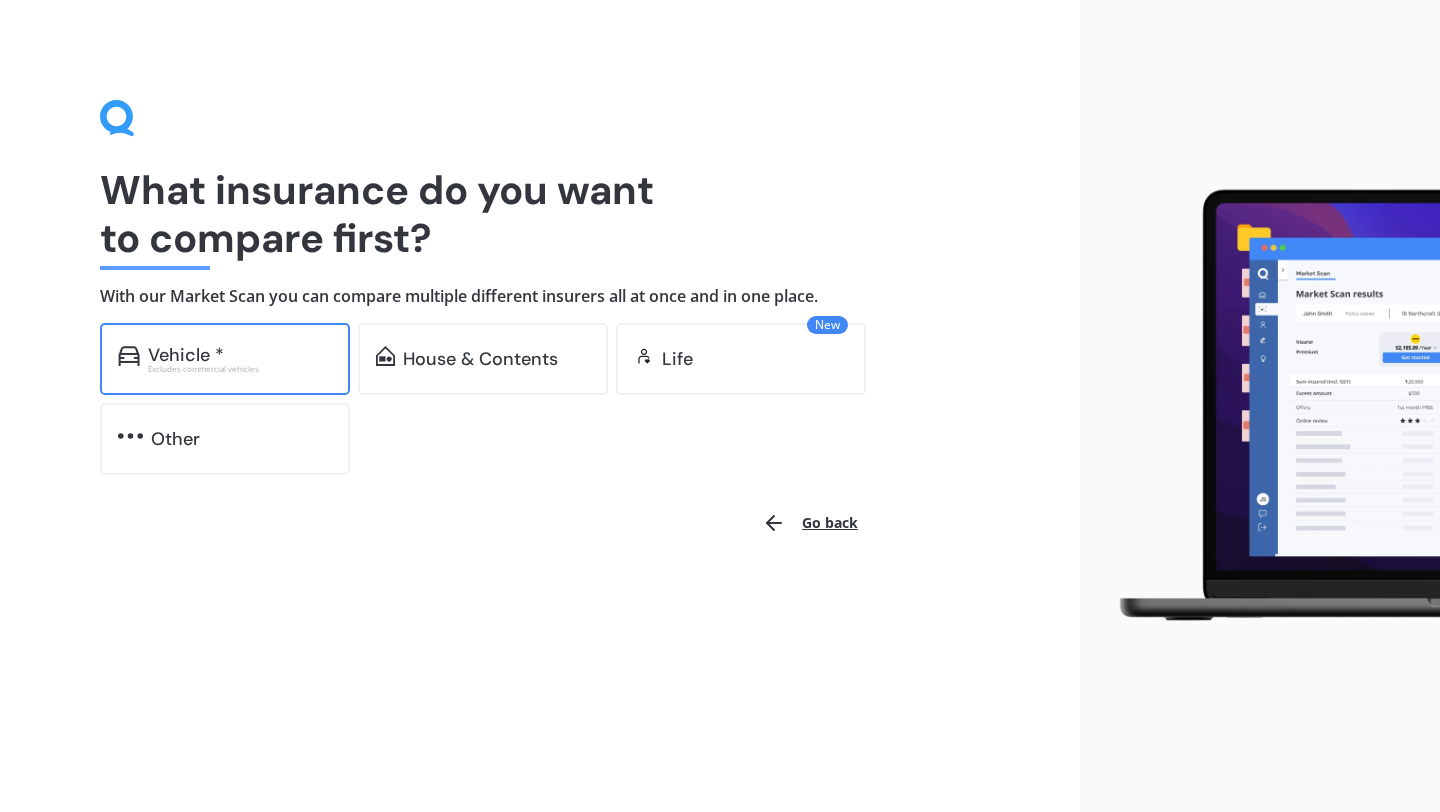 click on "Vehicle *" at bounding box center [240, 355] 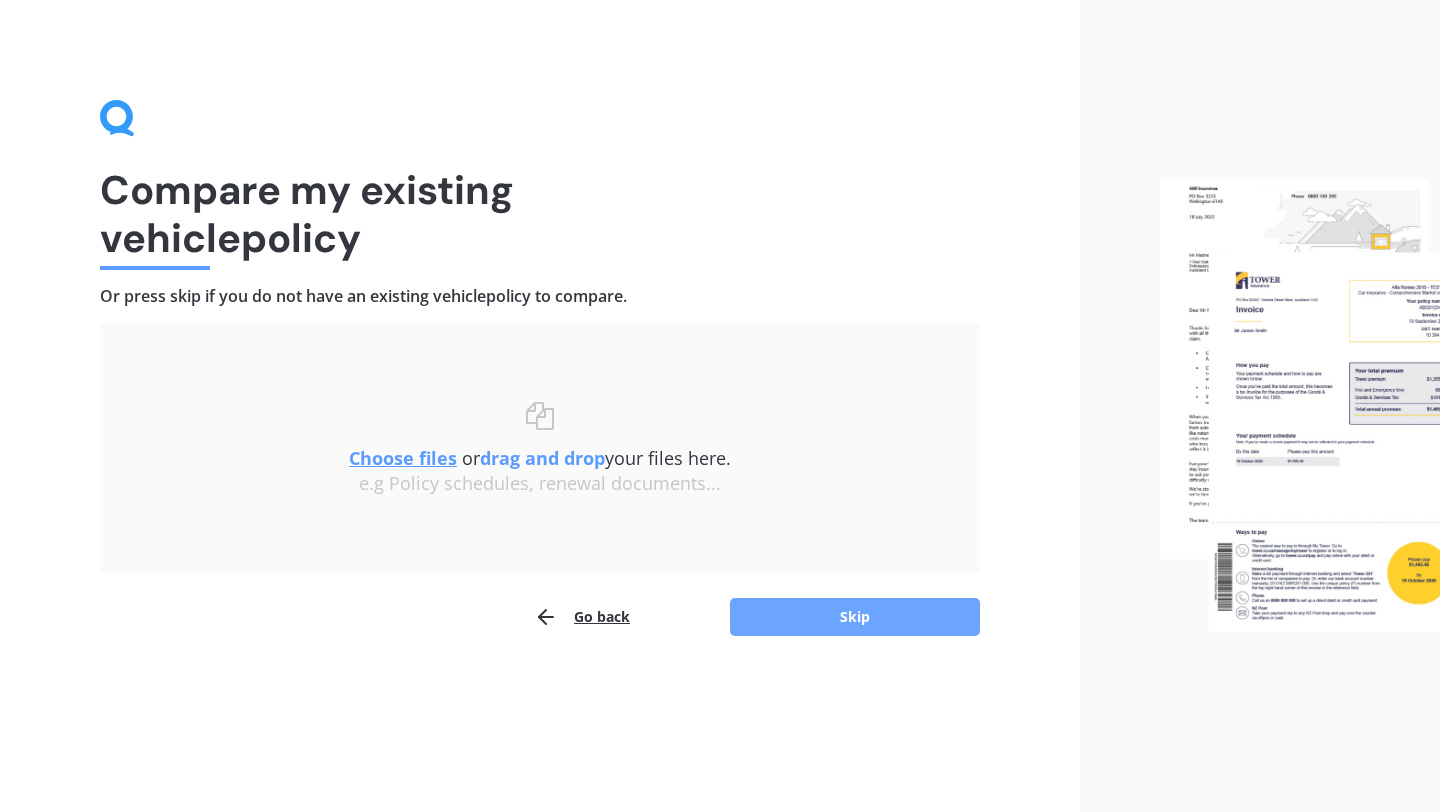 click on "Skip" at bounding box center [855, 617] 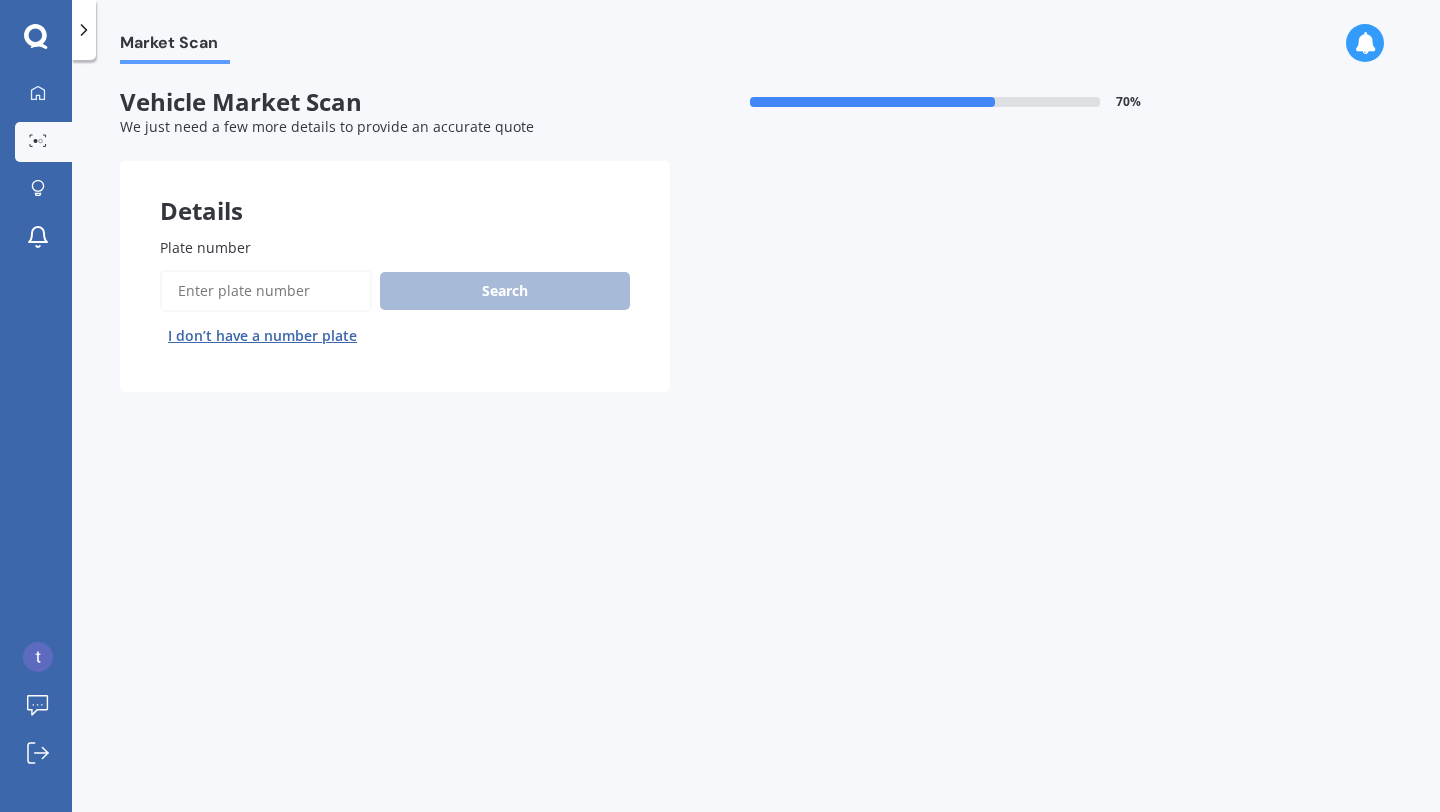 click on "Plate number" at bounding box center (266, 291) 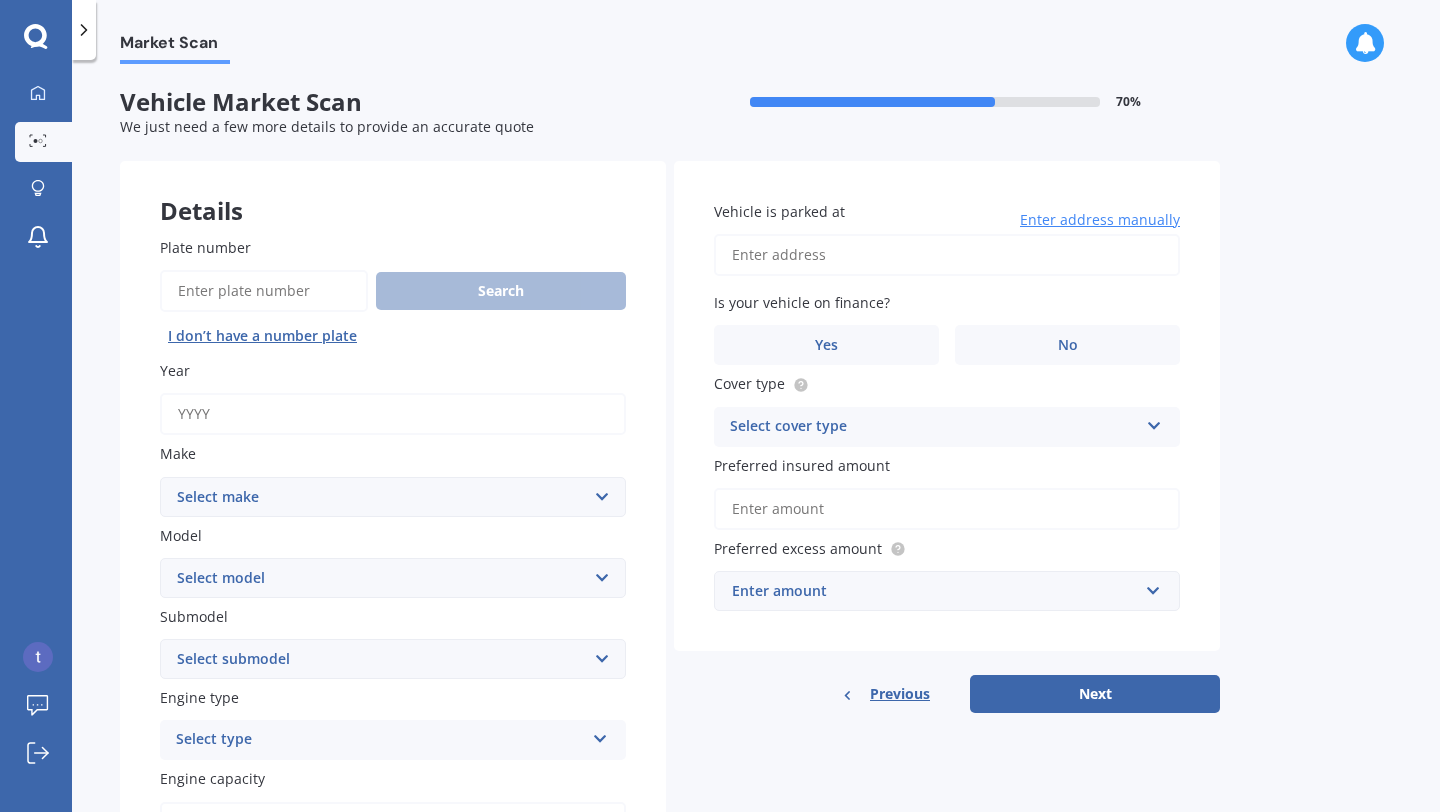 click on "Year" at bounding box center [393, 414] 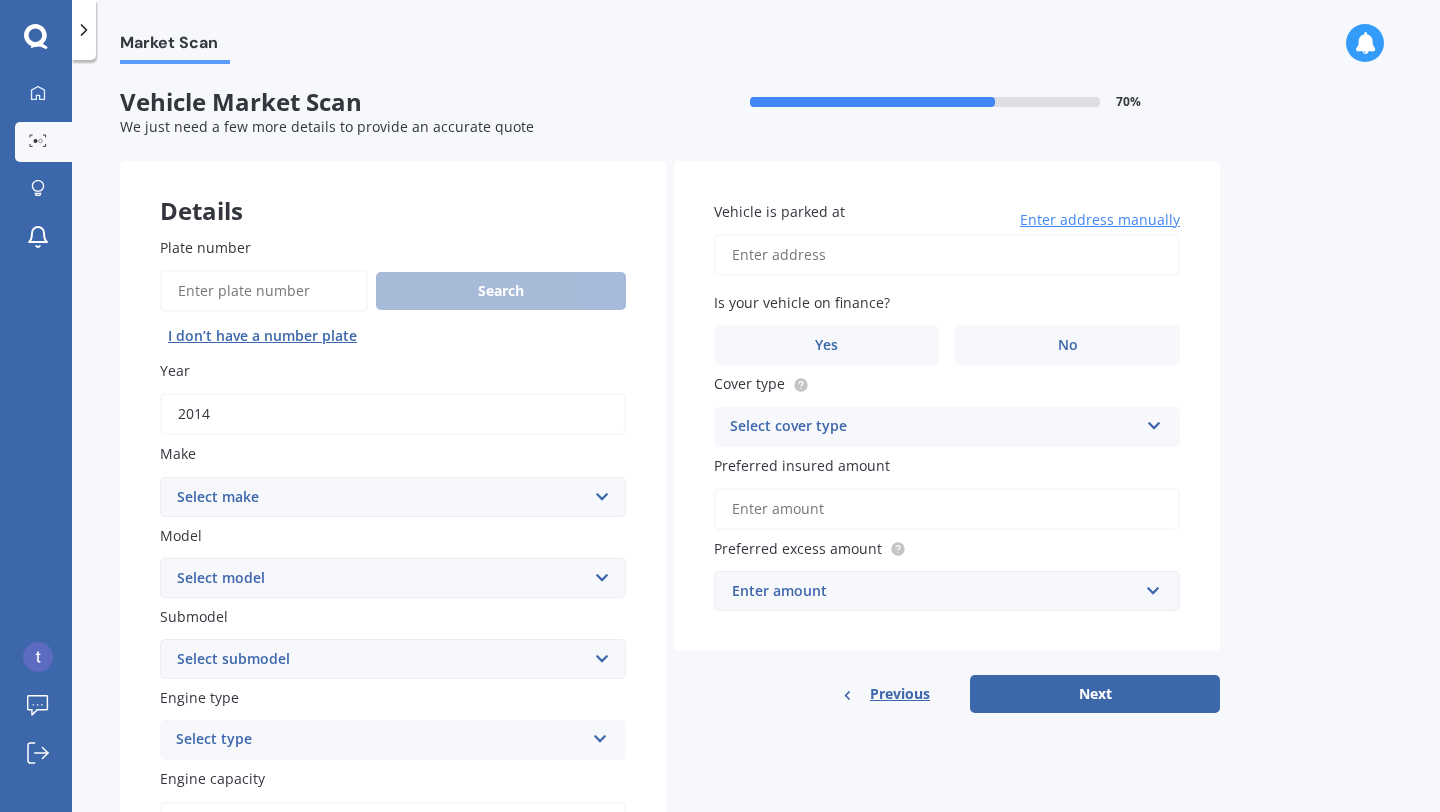 type on "2014" 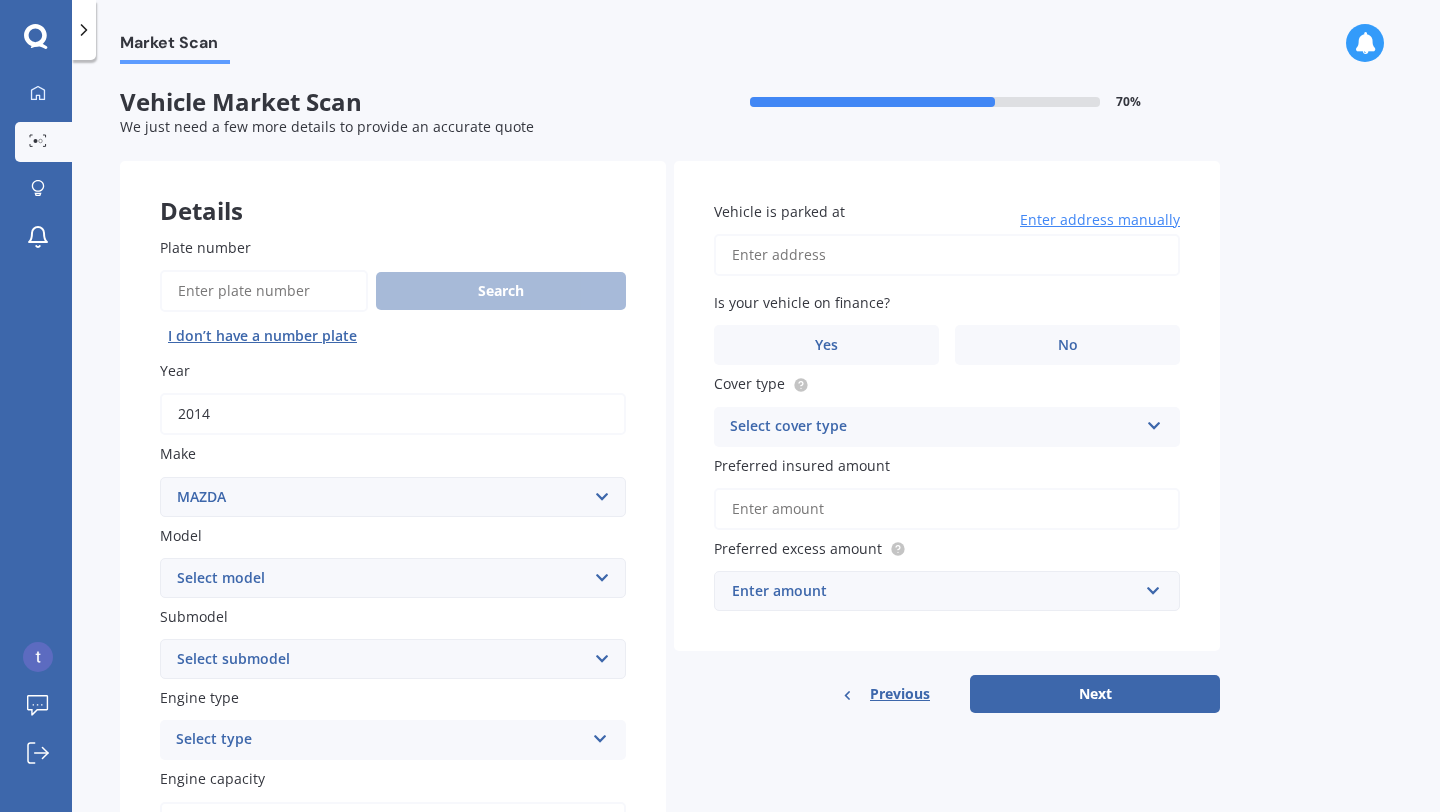click on "Select model 121 2 3 323 323 / Familia 6 626 929 Atenza Autozam Axela AZ3 B2000 B2200 B2500 B2600 B2600i Biante Bongo Bounty BT50 Capella Cronos CX-30 CX-60 CX-8 CX-80 CX3 CX30 CX5 CX7 CX8 CX9 Demio E1800 Van E2000 E2200 Vans E2500 E2500 Van E3000 E4100 Efini Etude Eunos Familia Lantis Levante Luce Marvie Millenia MPV MS6 MS8 MS9 MX-3 MX-30 MX-5 MX-6 Neo Persona Premacy Presseo Proceed Revue Rotary RX7 RX8 Sapporo Sentia T2000 T2600 T3000 T3500 T4000 T4100 T4600 Titan 1.5/2.0 Tonnes Titan 5 Tonne Tribute Verisa" at bounding box center (393, 578) 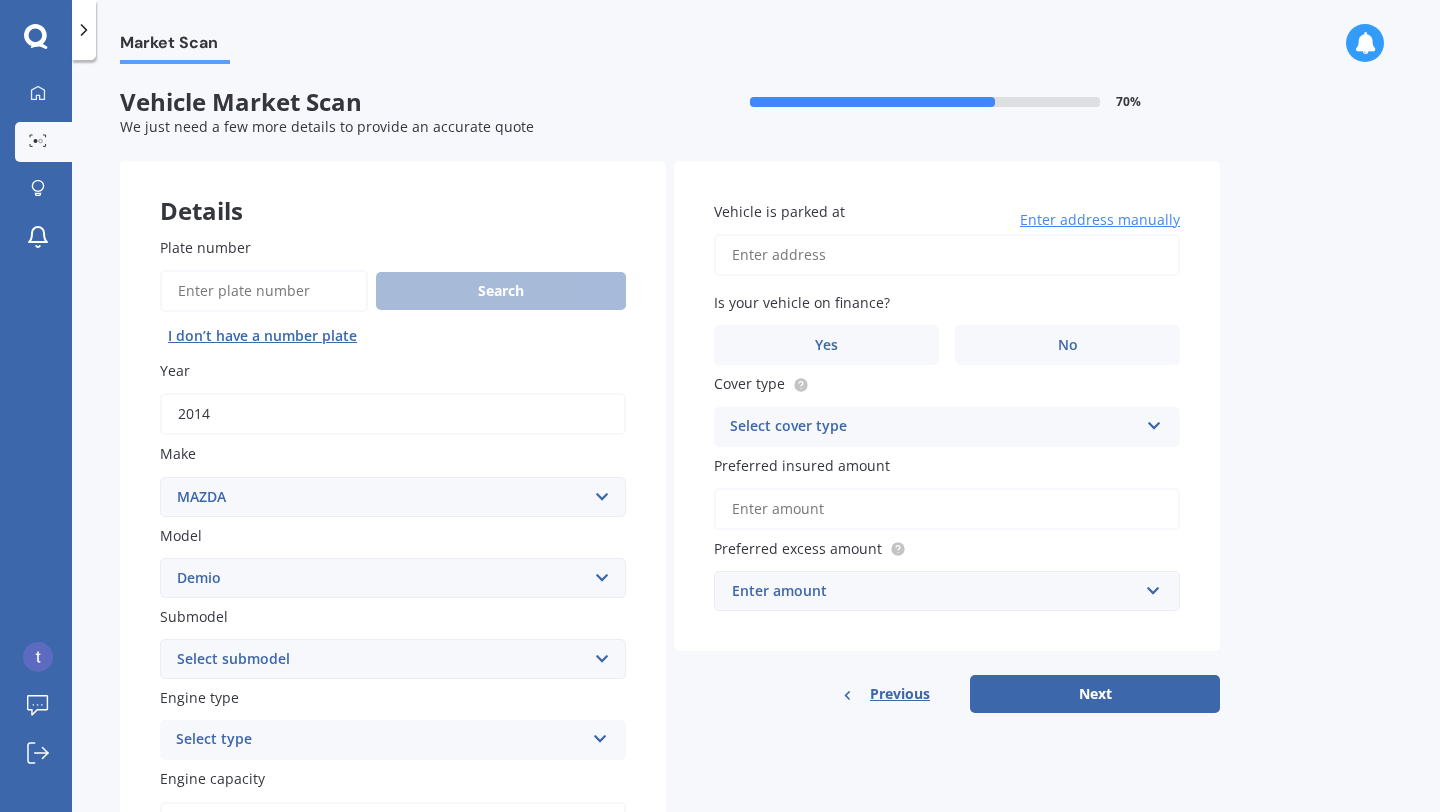 click on "Select submodel (All) Diesel Petrol XD Touring Turbo Diesel" at bounding box center (393, 659) 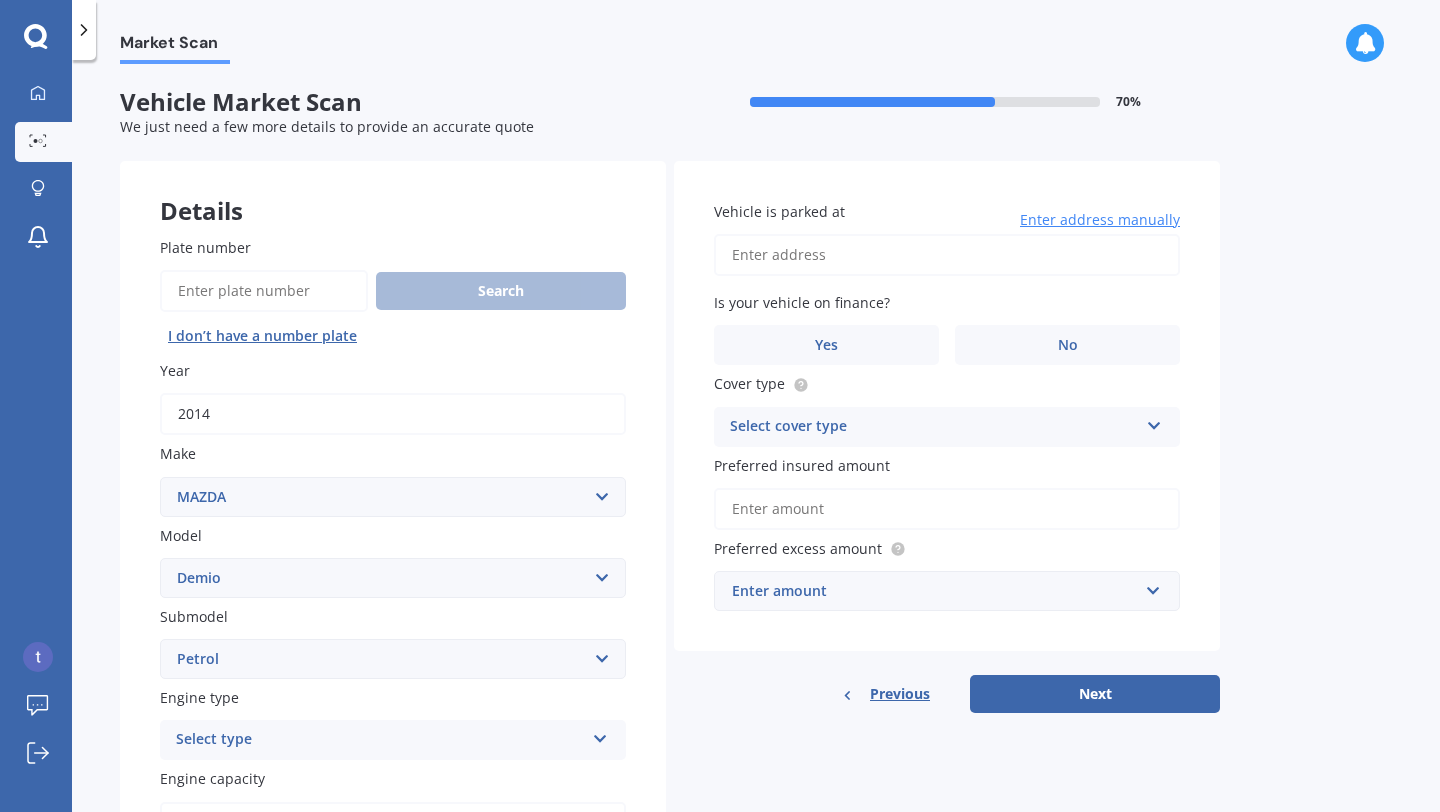 click on "Select type" at bounding box center [380, 740] 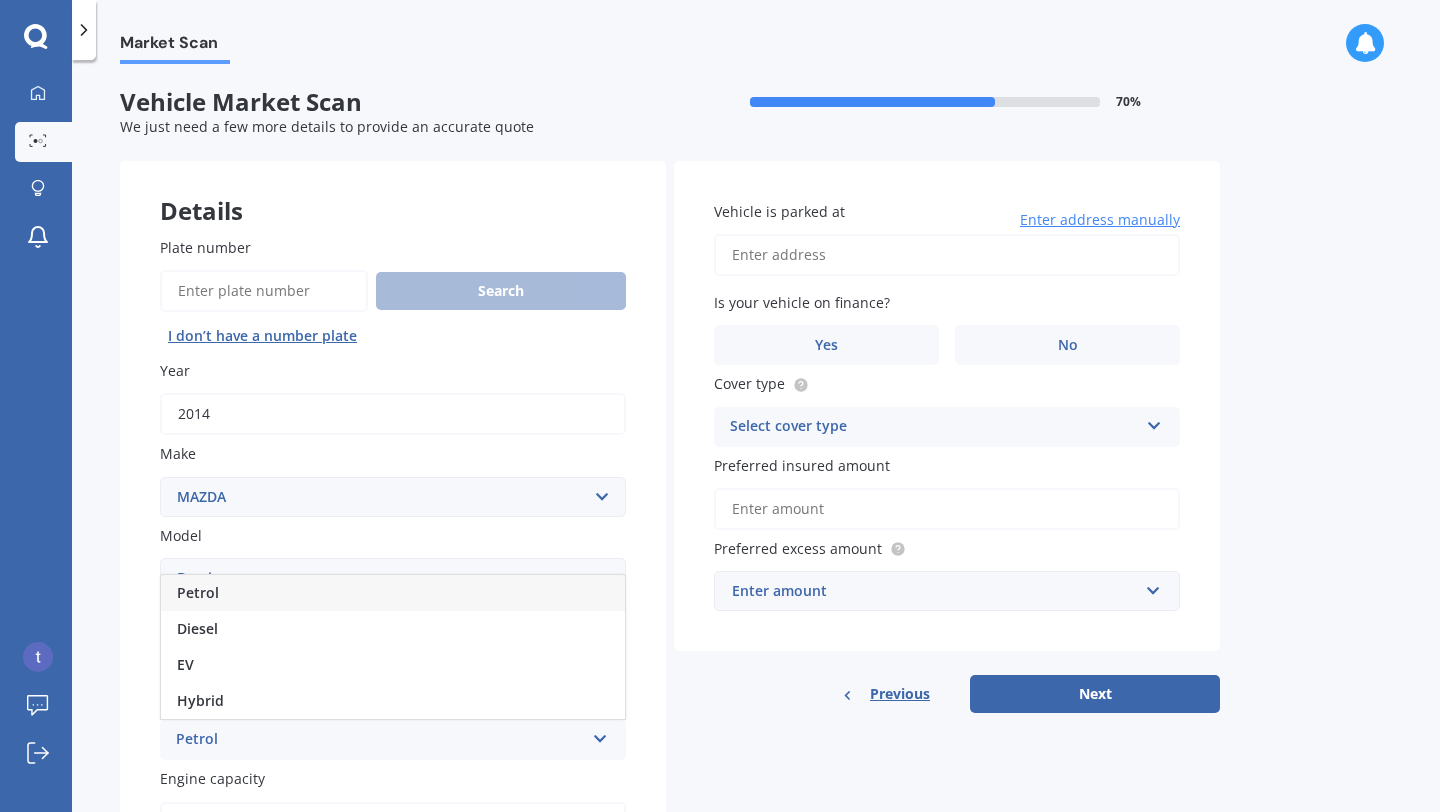 click on "Petrol" at bounding box center (393, 593) 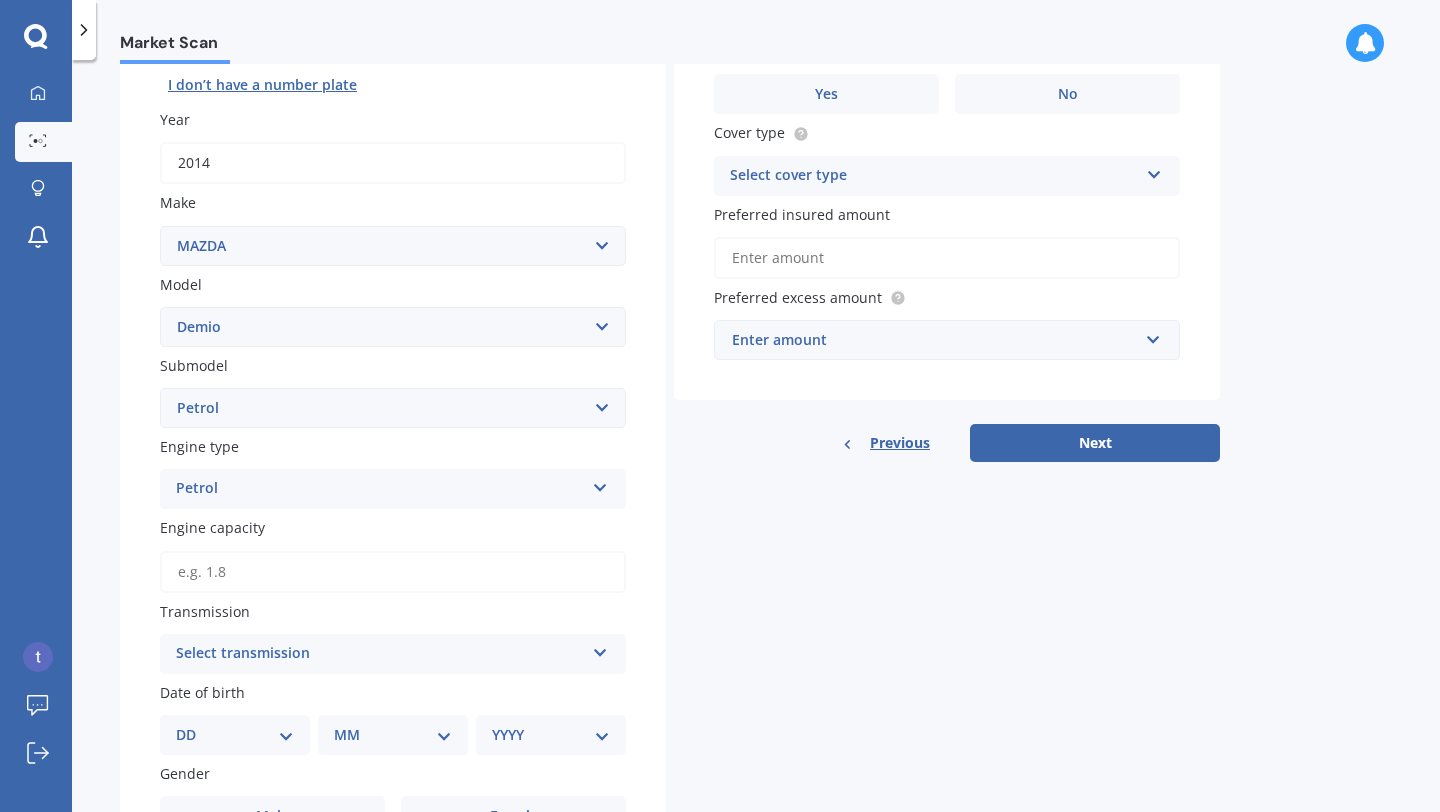scroll, scrollTop: 278, scrollLeft: 0, axis: vertical 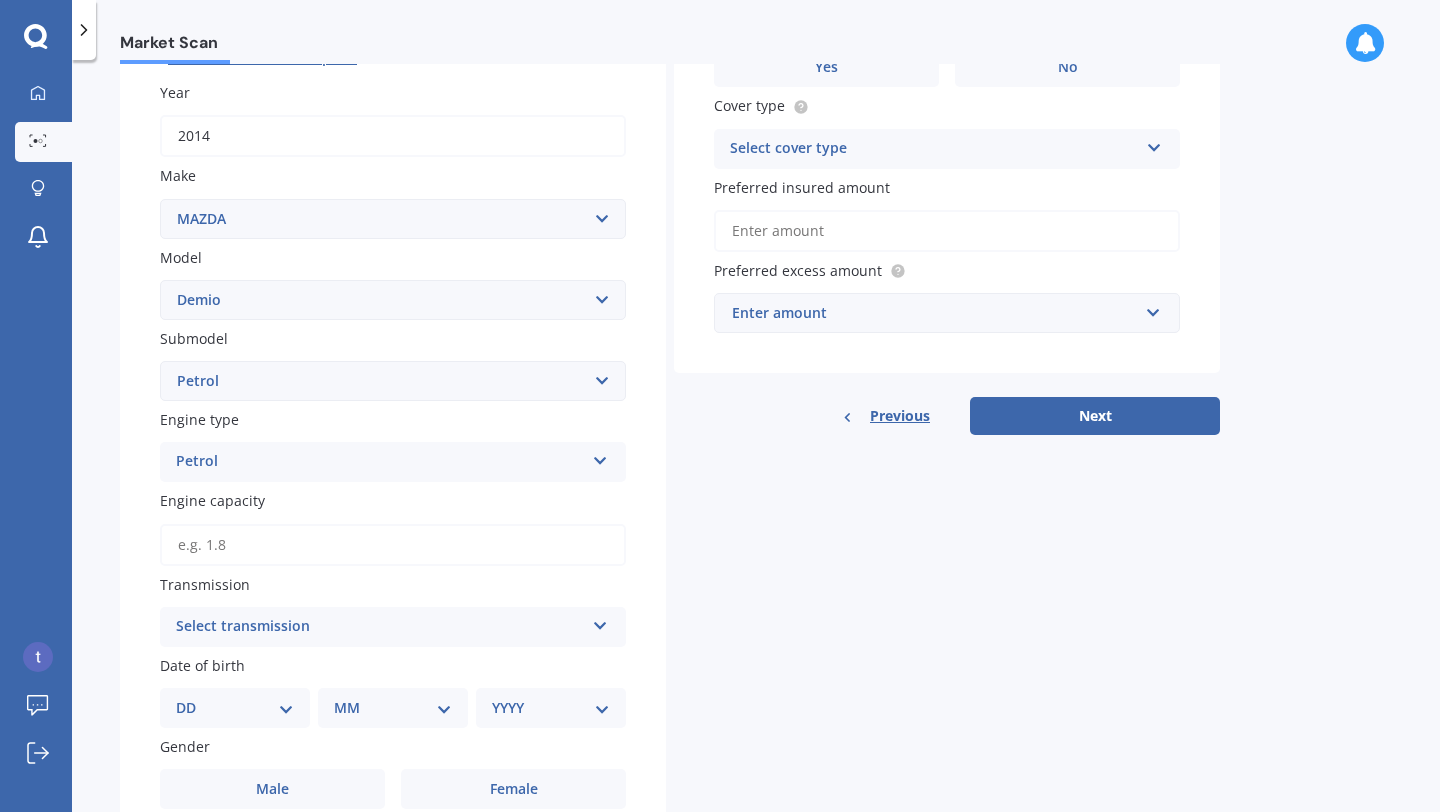 click on "Engine capacity" at bounding box center (393, 545) 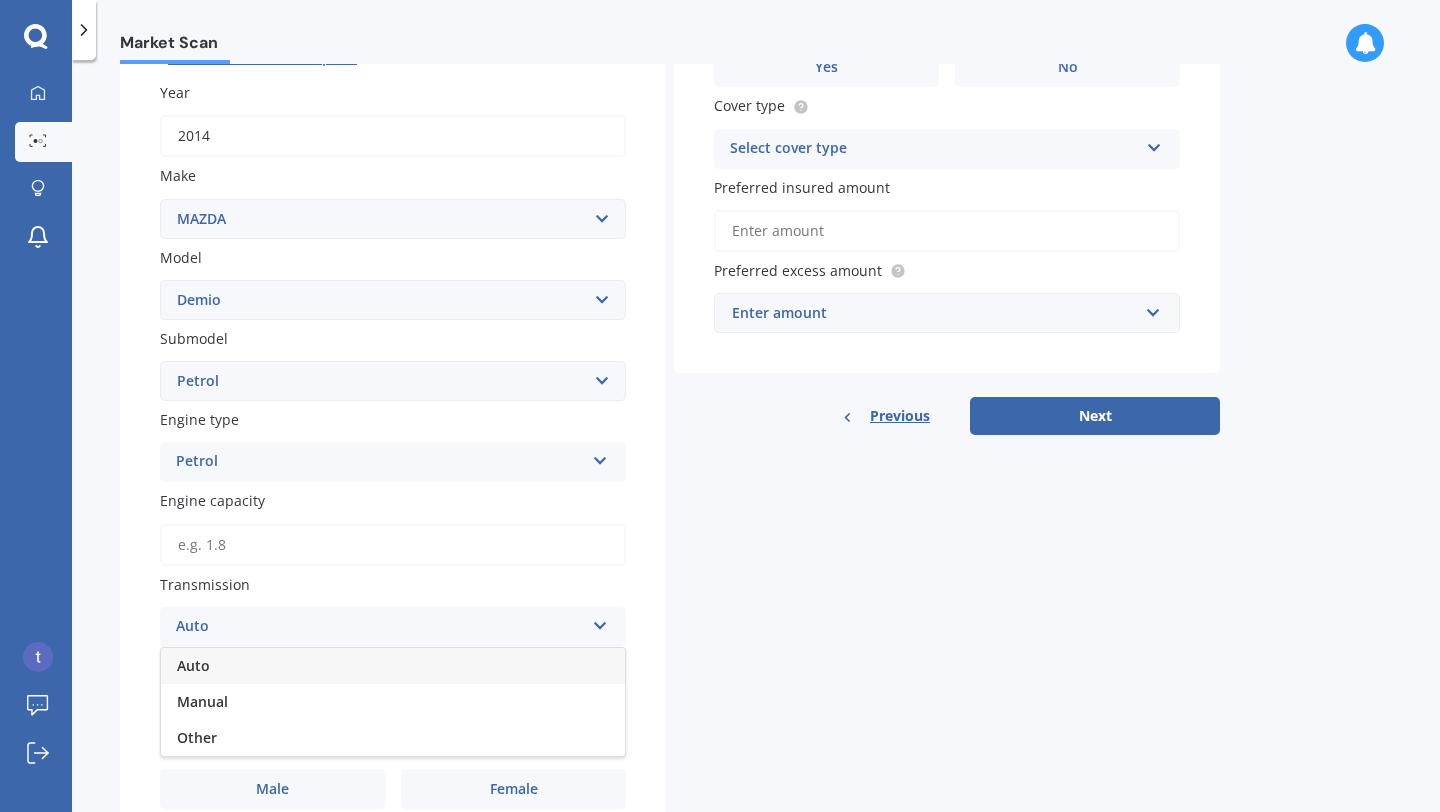 click on "Engine capacity" at bounding box center (393, 545) 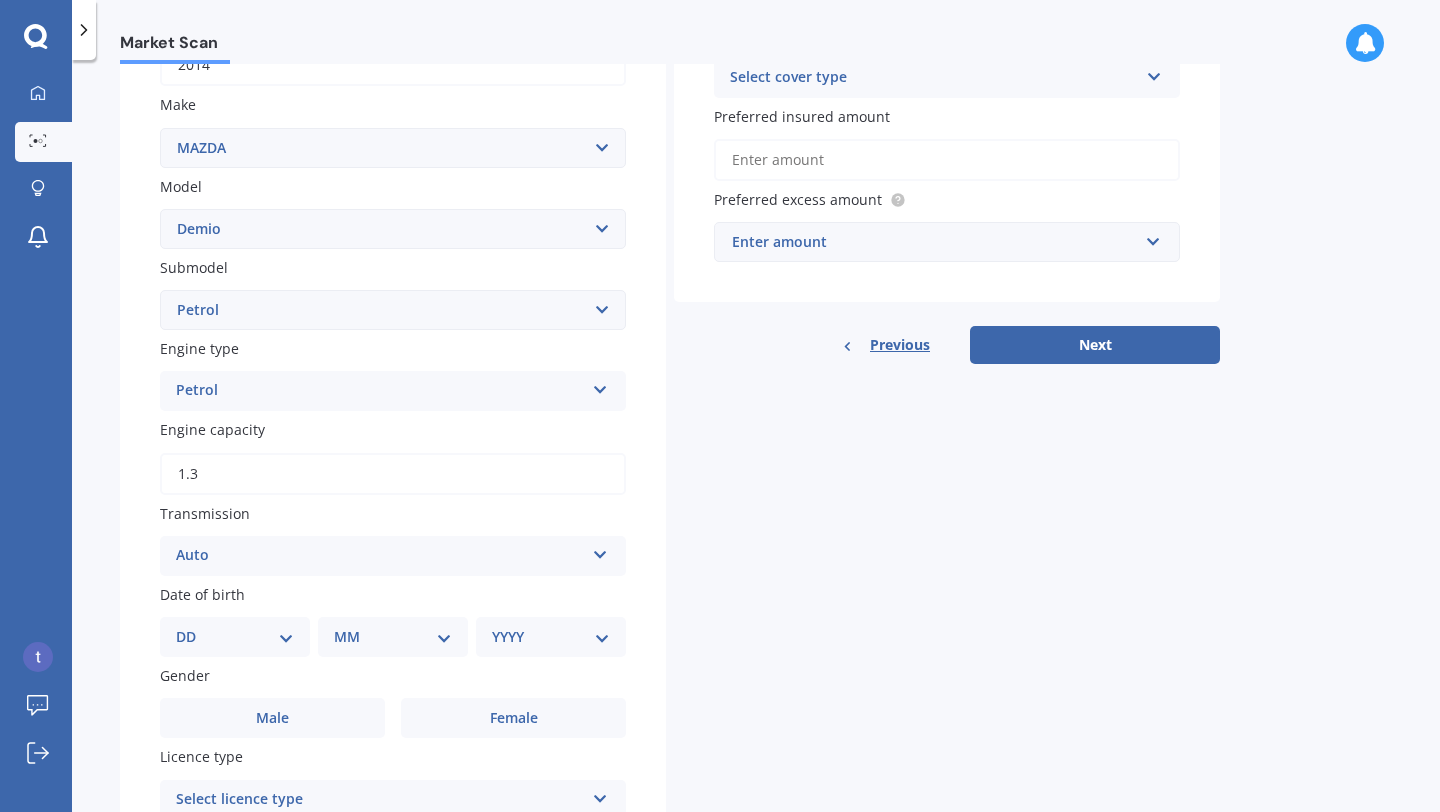 scroll, scrollTop: 372, scrollLeft: 0, axis: vertical 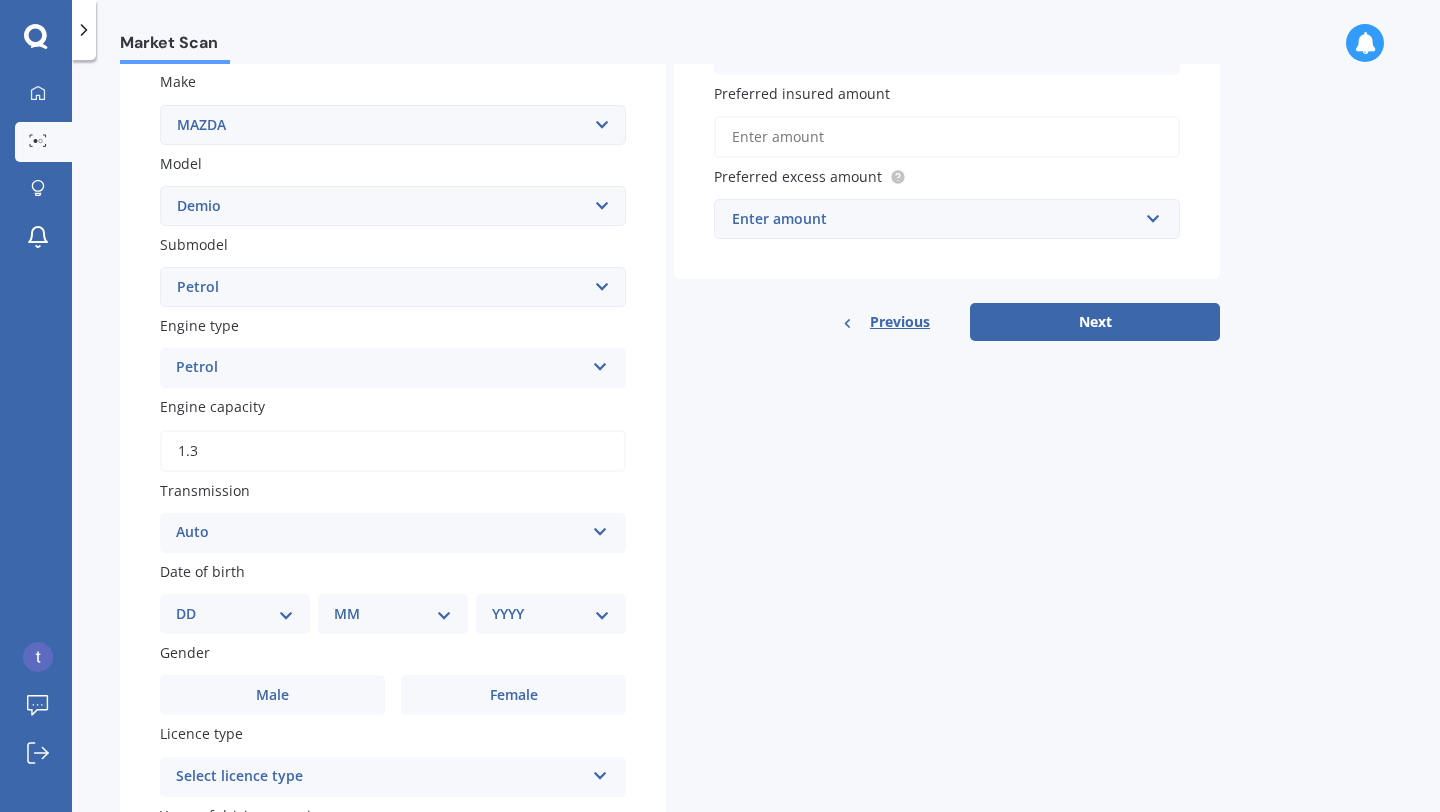 type on "1.3" 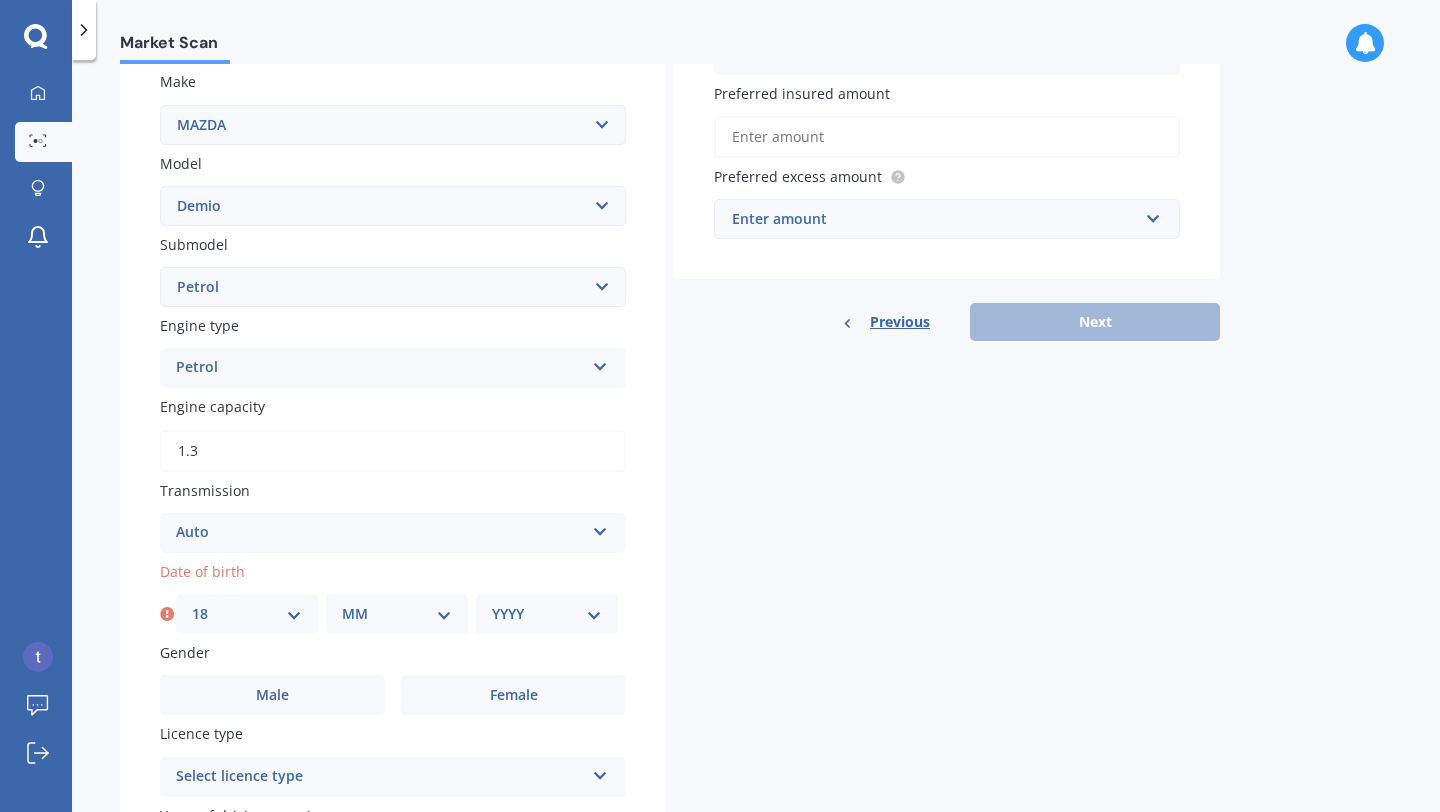 click on "MM 01 02 03 04 05 06 07 08 09 10 11 12" at bounding box center (397, 614) 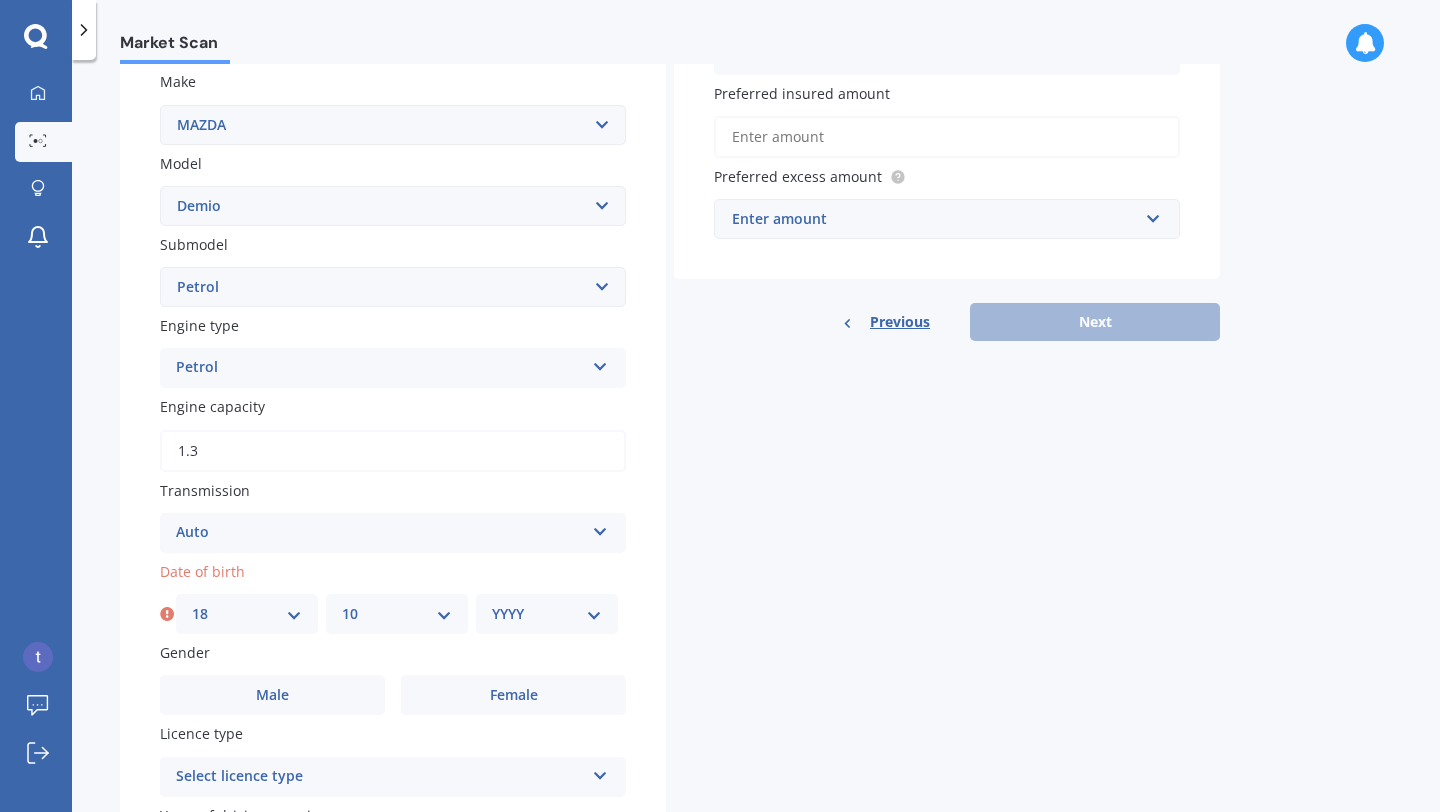 click on "YYYY 2025 2024 2023 2022 2021 2020 2019 2018 2017 2016 2015 2014 2013 2012 2011 2010 2009 2008 2007 2006 2005 2004 2003 2002 2001 2000 1999 1998 1997 1996 1995 1994 1993 1992 1991 1990 1989 1988 1987 1986 1985 1984 1983 1982 1981 1980 1979 1978 1977 1976 1975 1974 1973 1972 1971 1970 1969 1968 1967 1966 1965 1964 1963 1962 1961 1960 1959 1958 1957 1956 1955 1954 1953 1952 1951 1950 1949 1948 1947 1946 1945 1944 1943 1942 1941 1940 1939 1938 1937 1936 1935 1934 1933 1932 1931 1930 1929 1928 1927 1926" at bounding box center (547, 614) 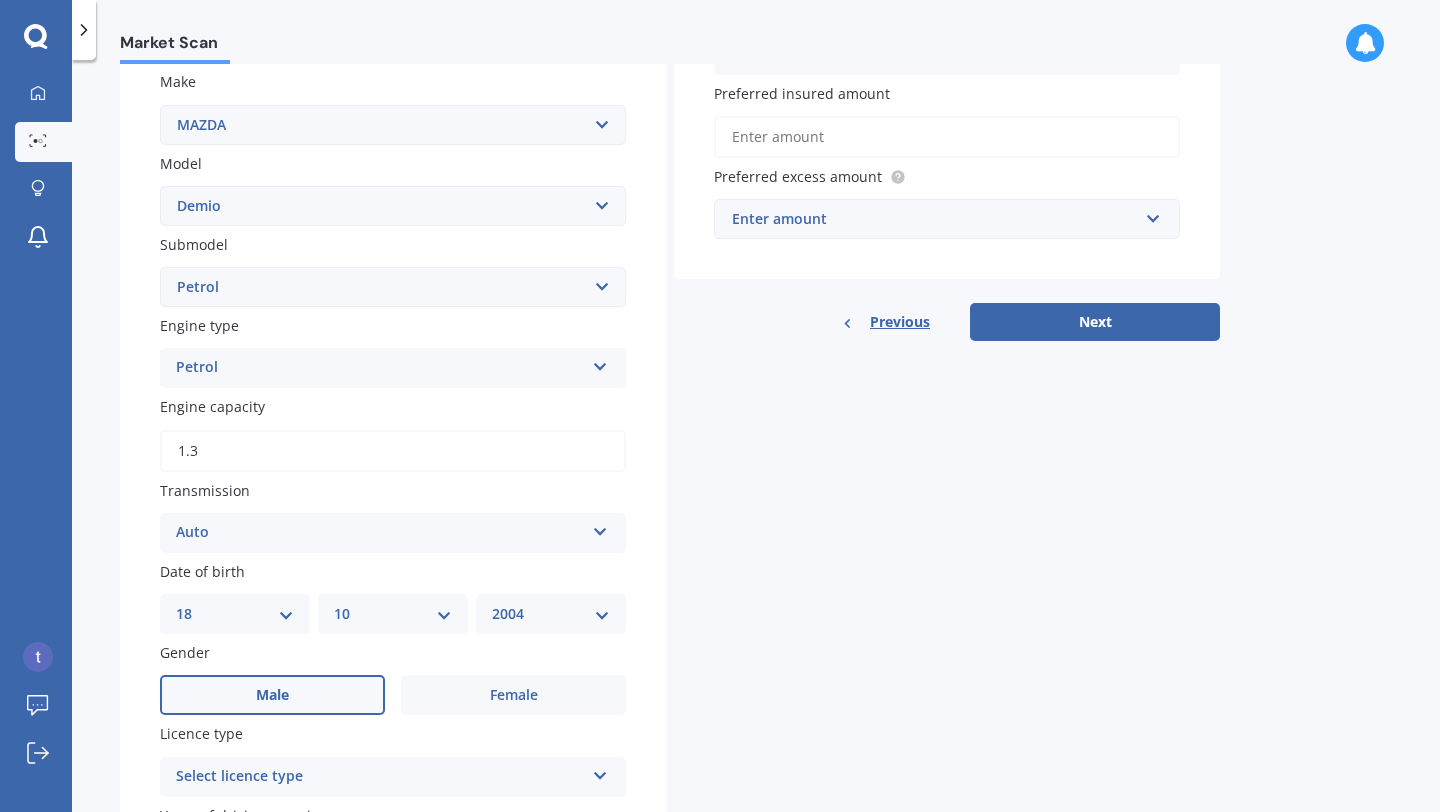 click on "Male" at bounding box center (272, 695) 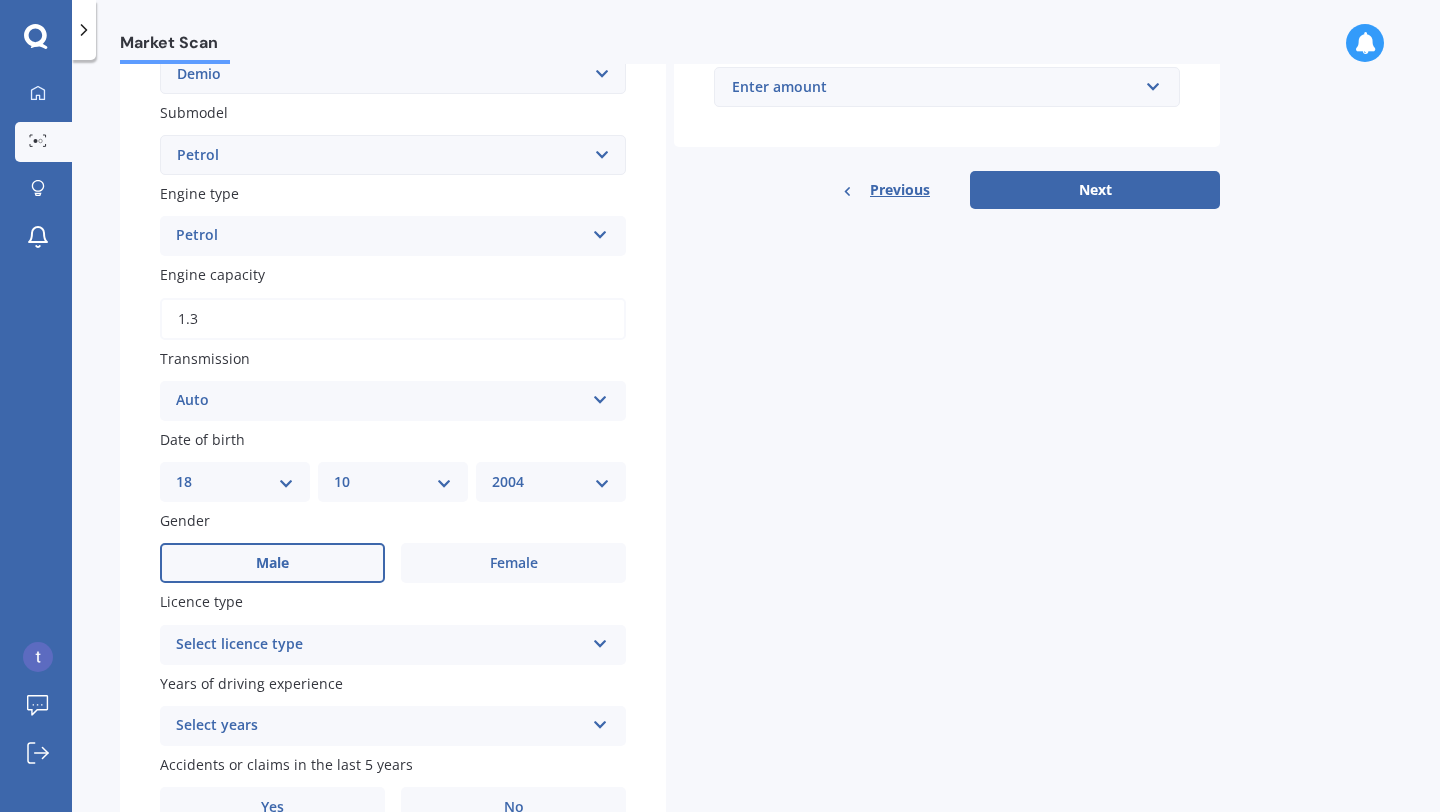 scroll, scrollTop: 578, scrollLeft: 0, axis: vertical 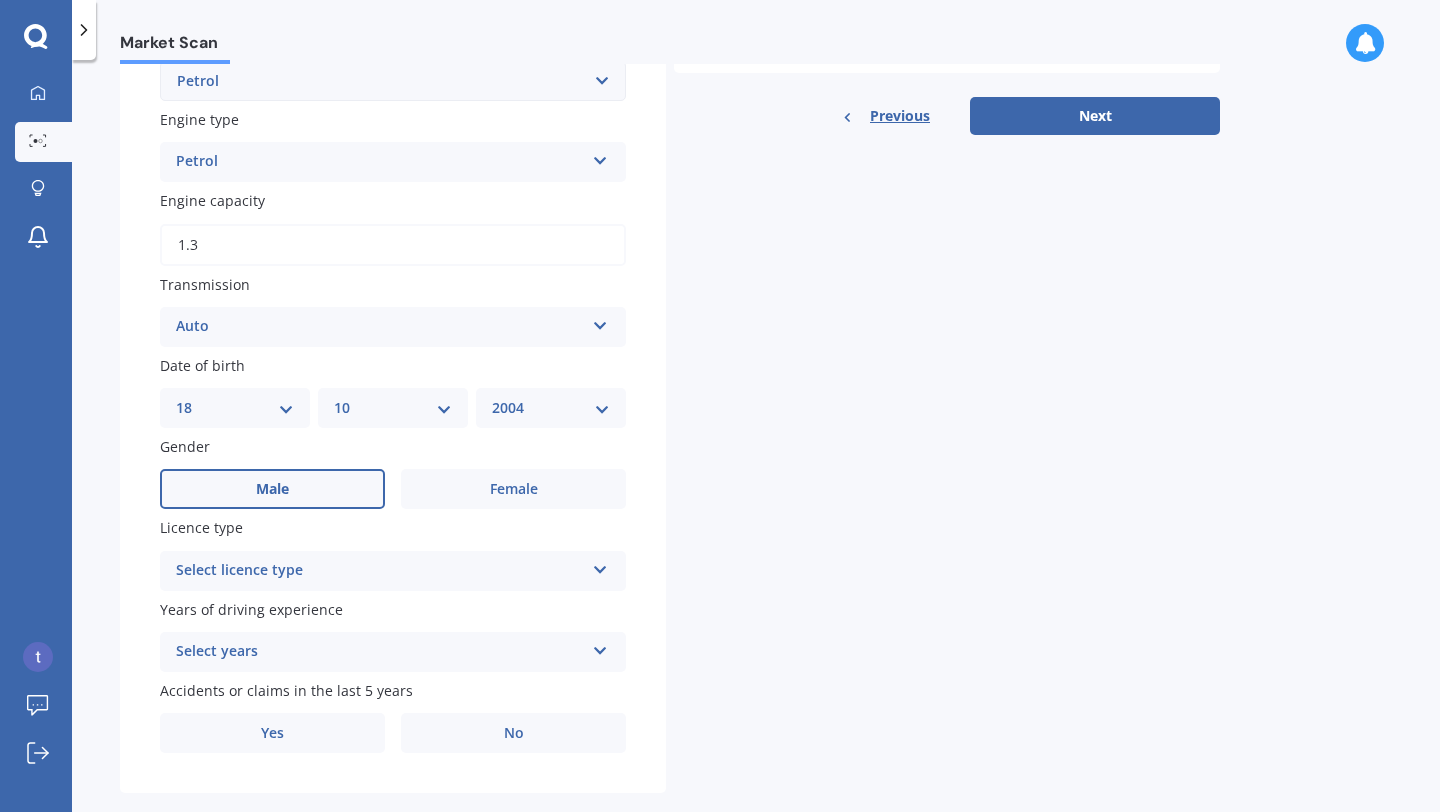 click on "Select licence type" at bounding box center (380, 571) 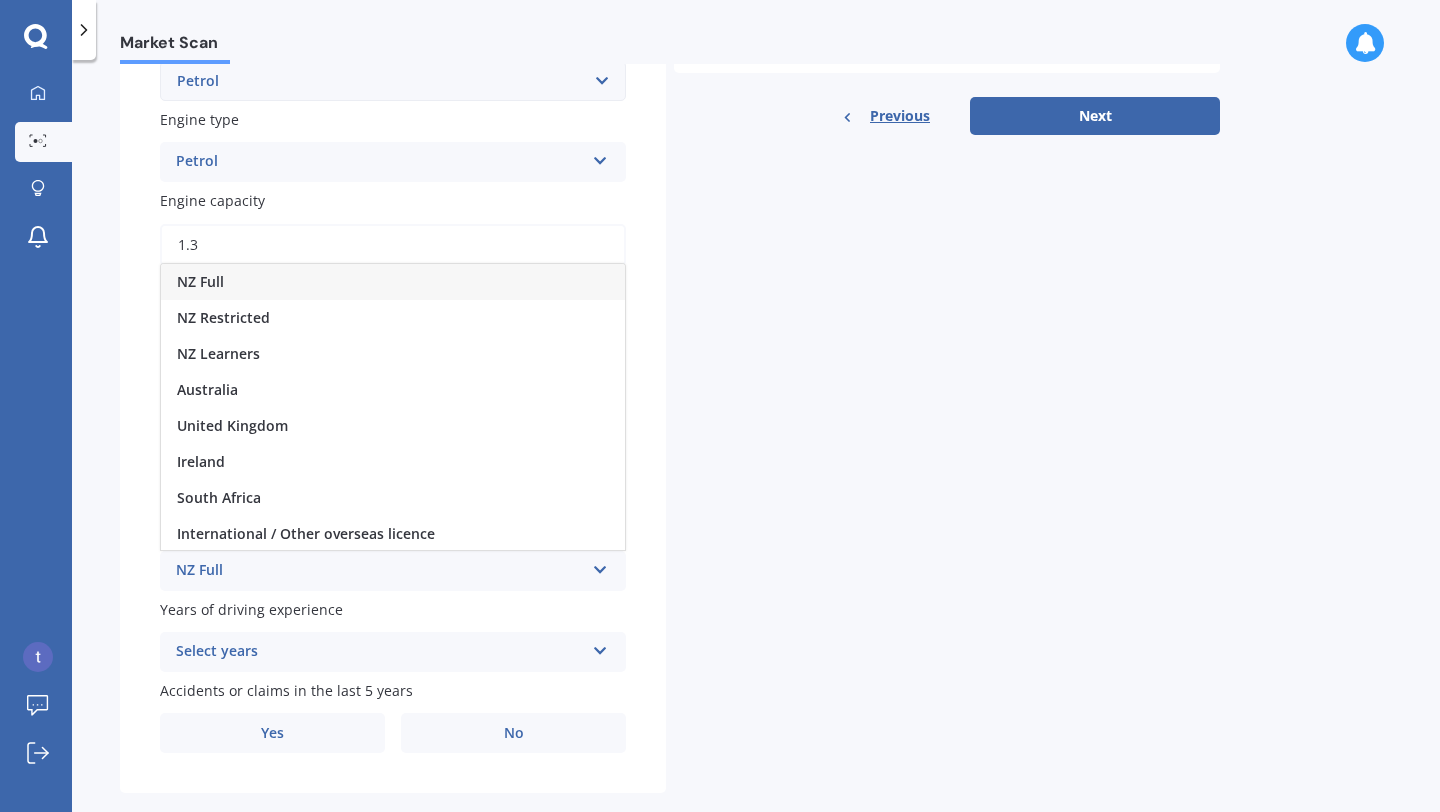 click on "NZ Restricted" at bounding box center (393, 318) 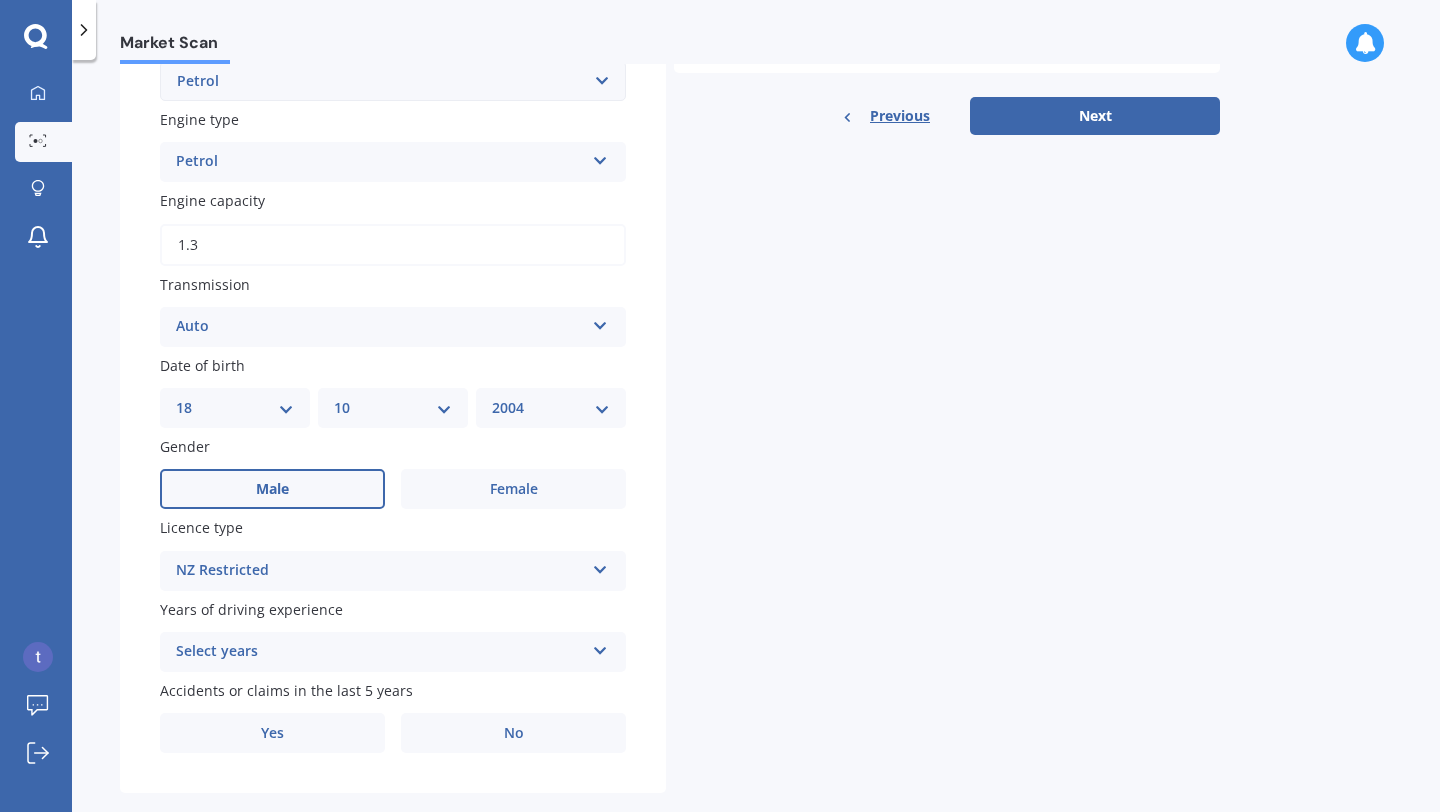 click on "Select years" at bounding box center (380, 652) 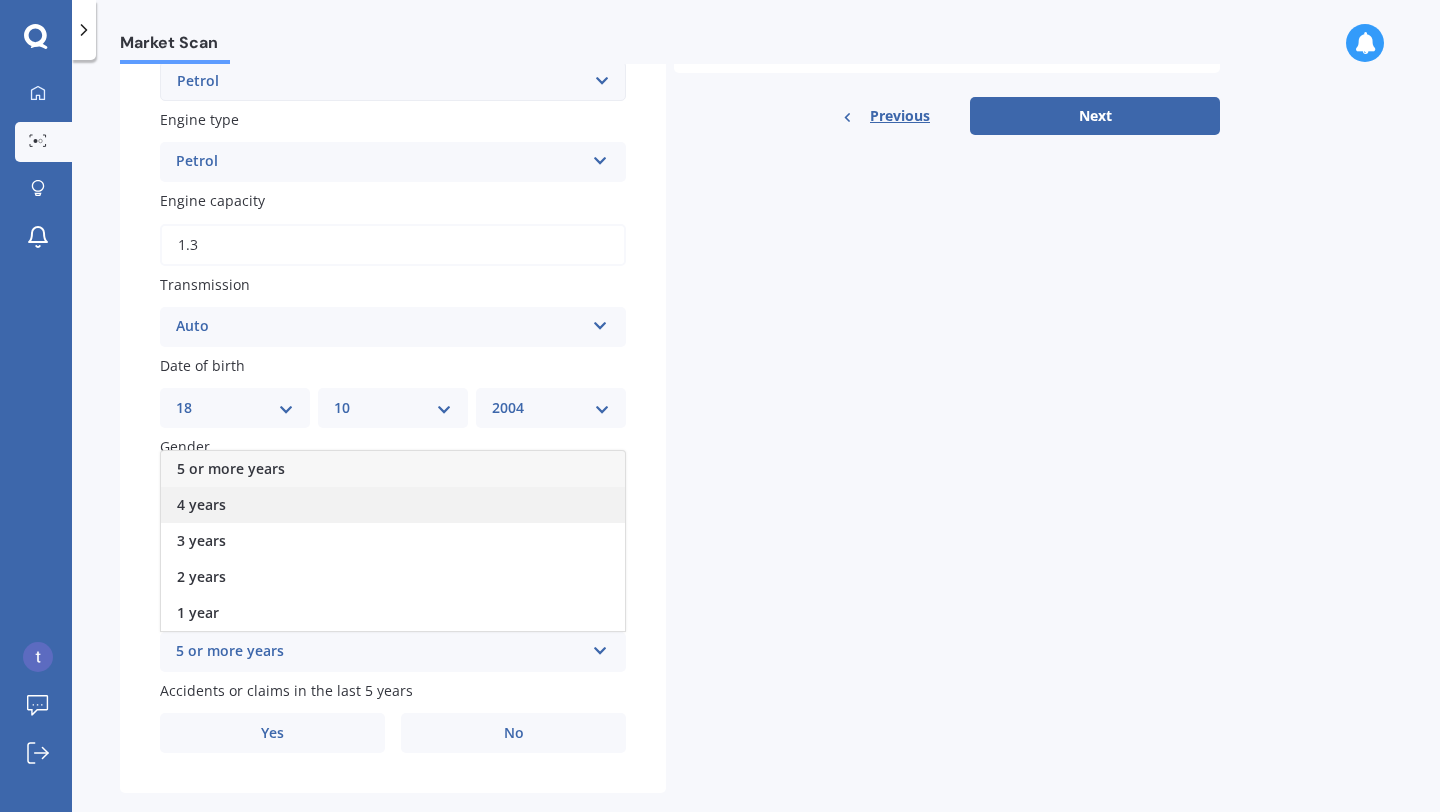 click on "4 years" at bounding box center [393, 505] 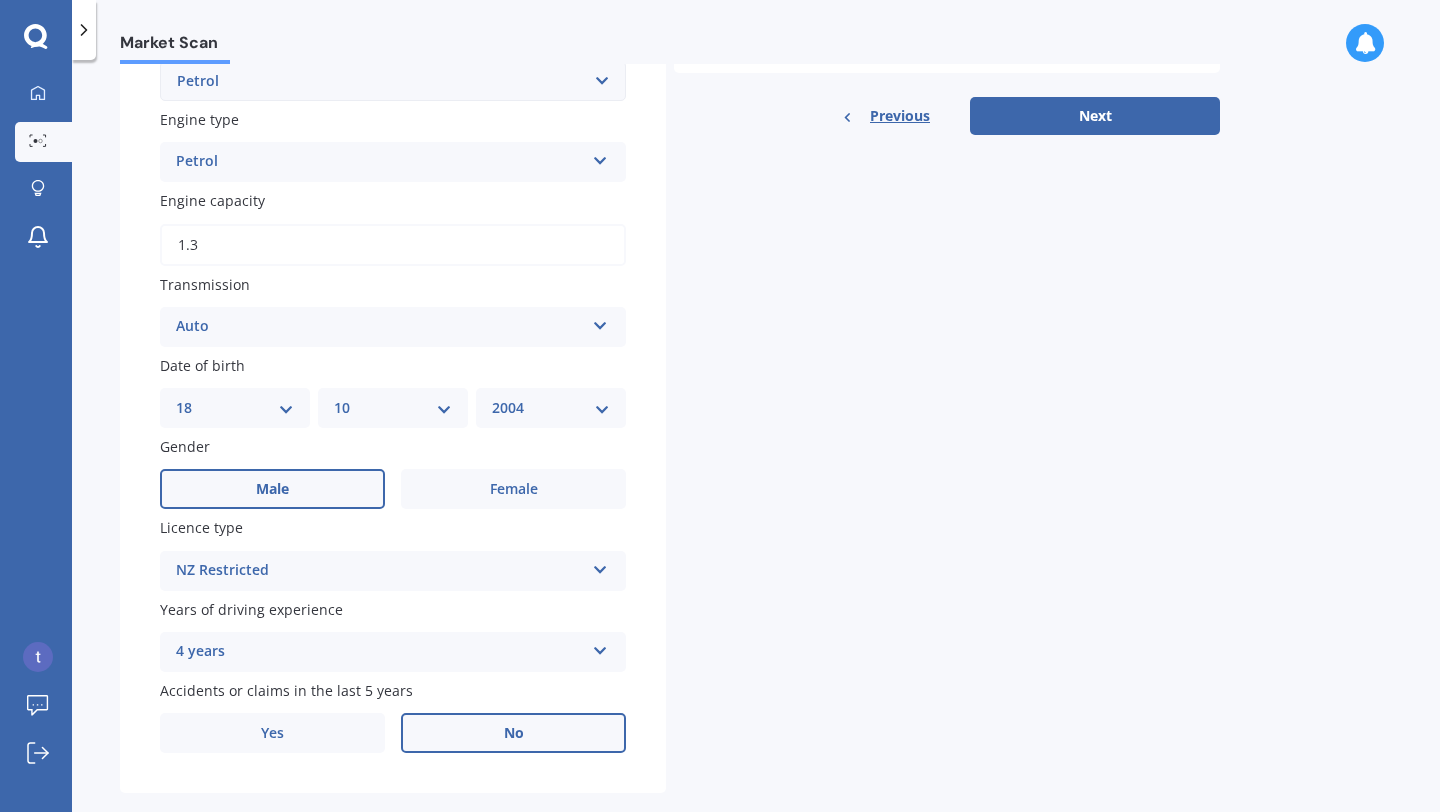 click on "No" at bounding box center [513, 733] 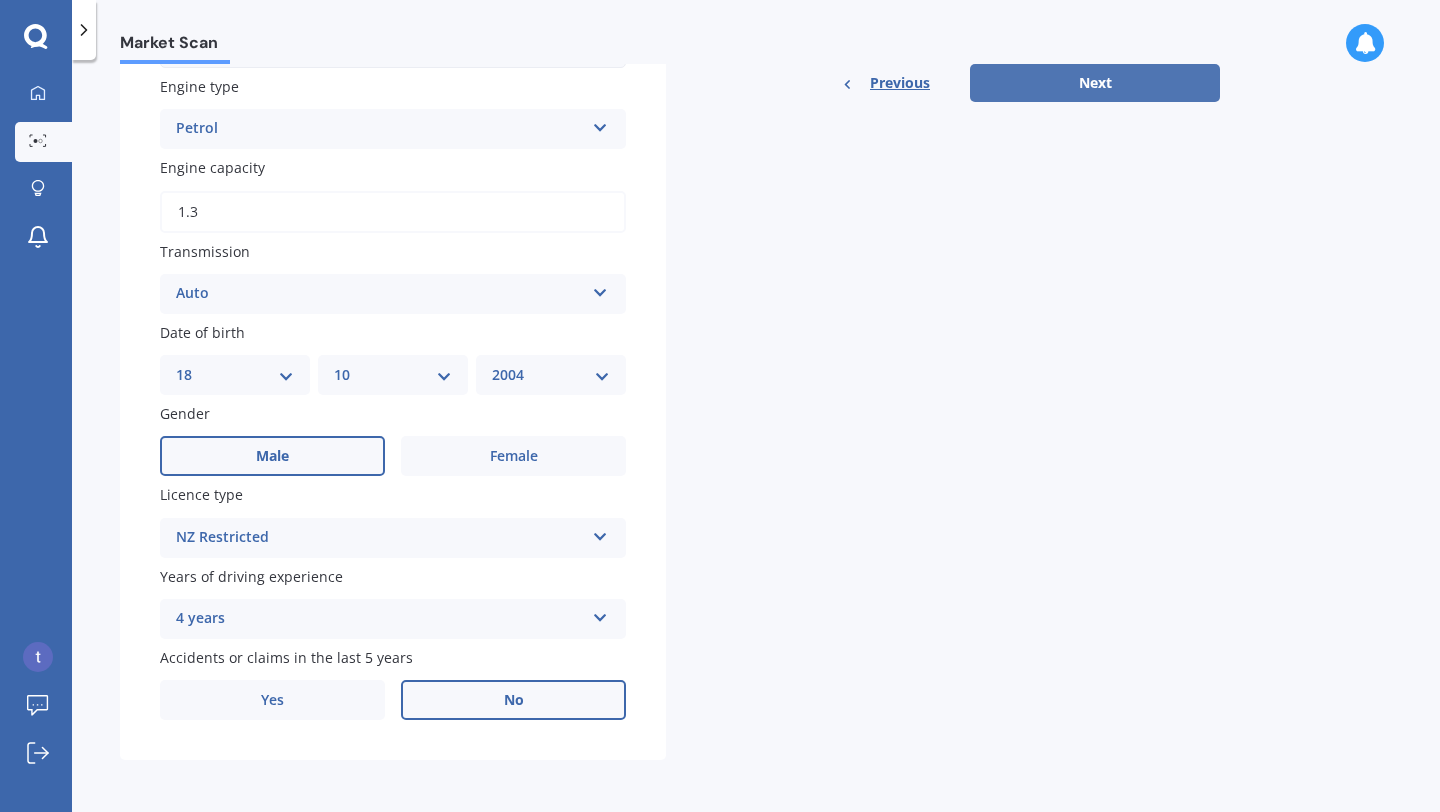 click on "Next" at bounding box center (1095, 83) 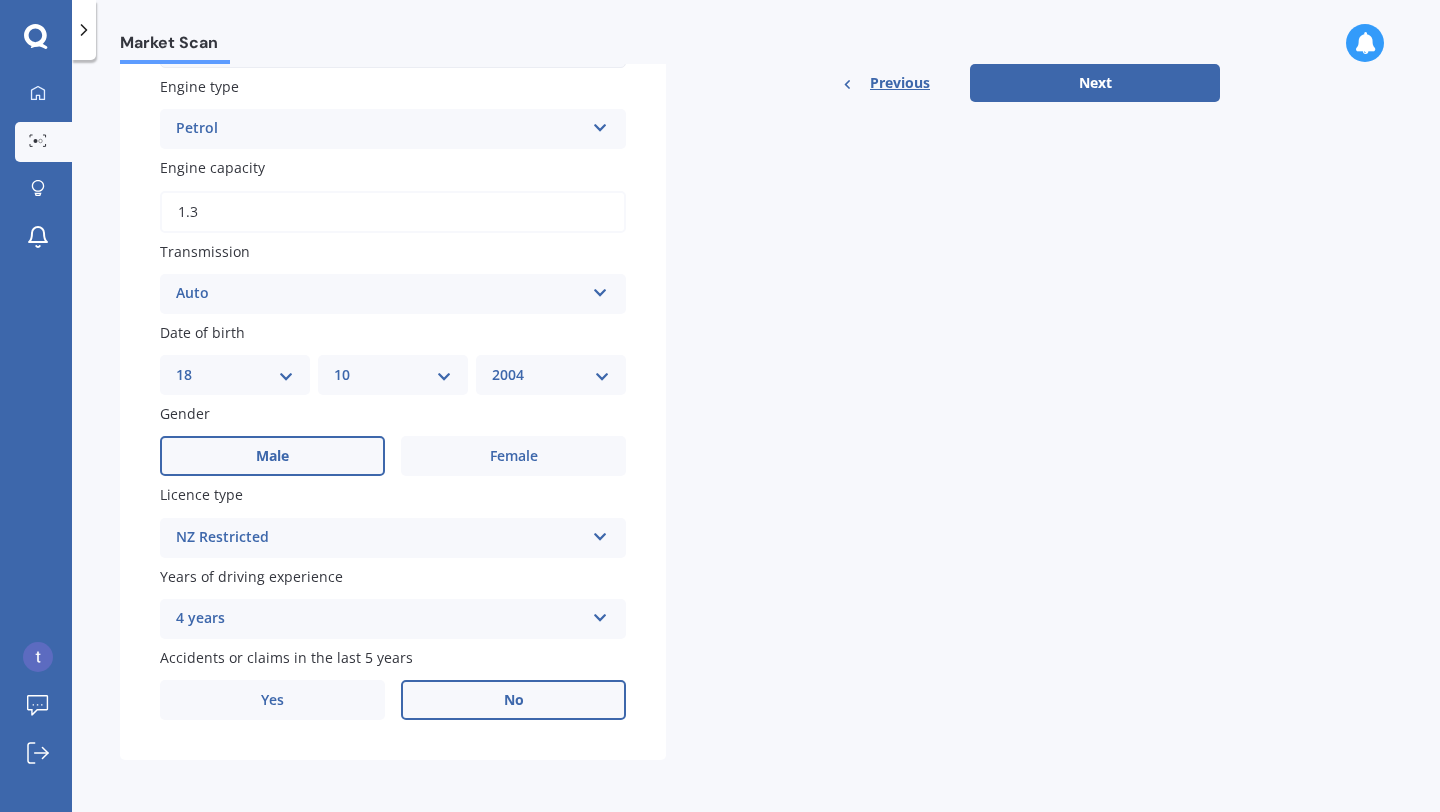 scroll, scrollTop: 71, scrollLeft: 0, axis: vertical 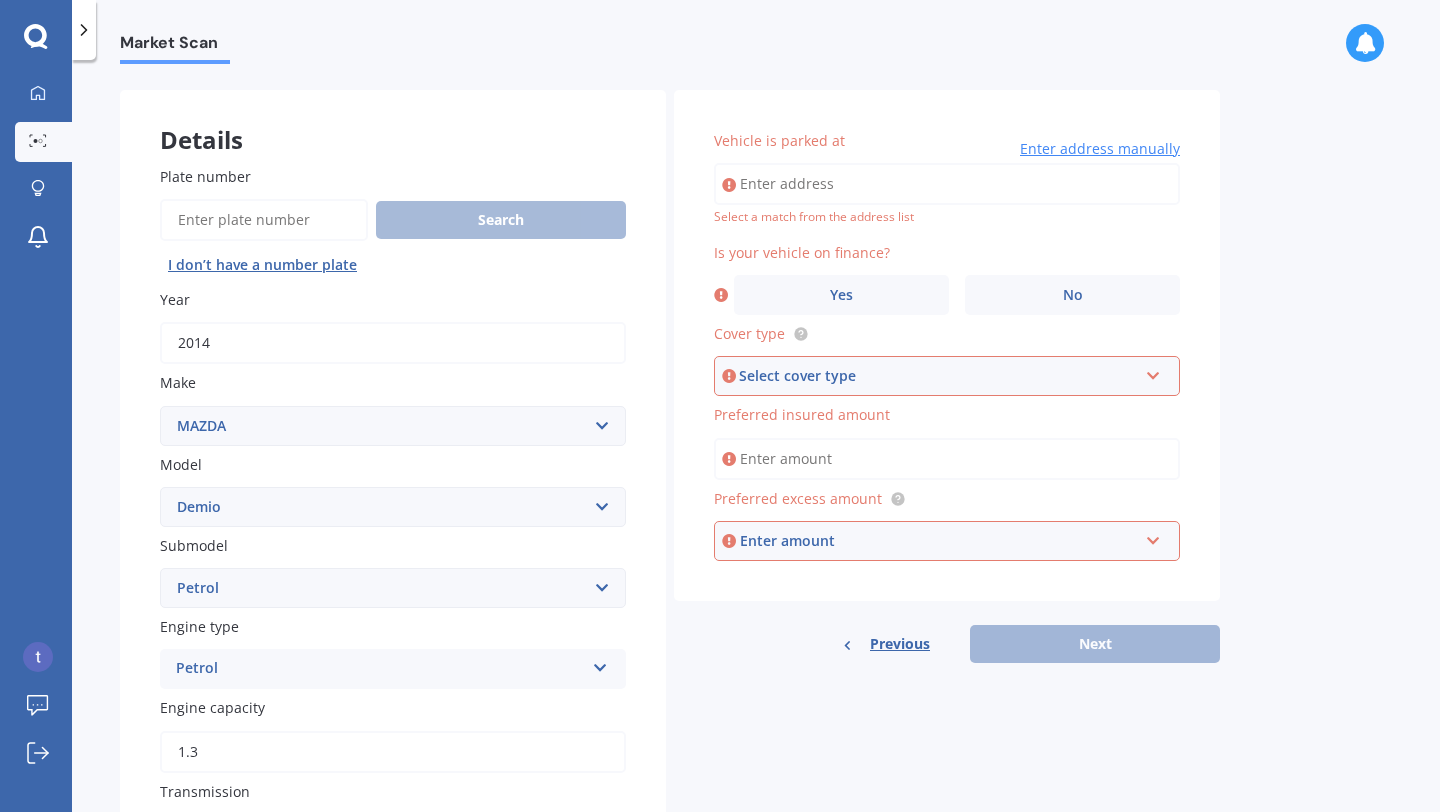 click on "Vehicle is parked at" at bounding box center (947, 184) 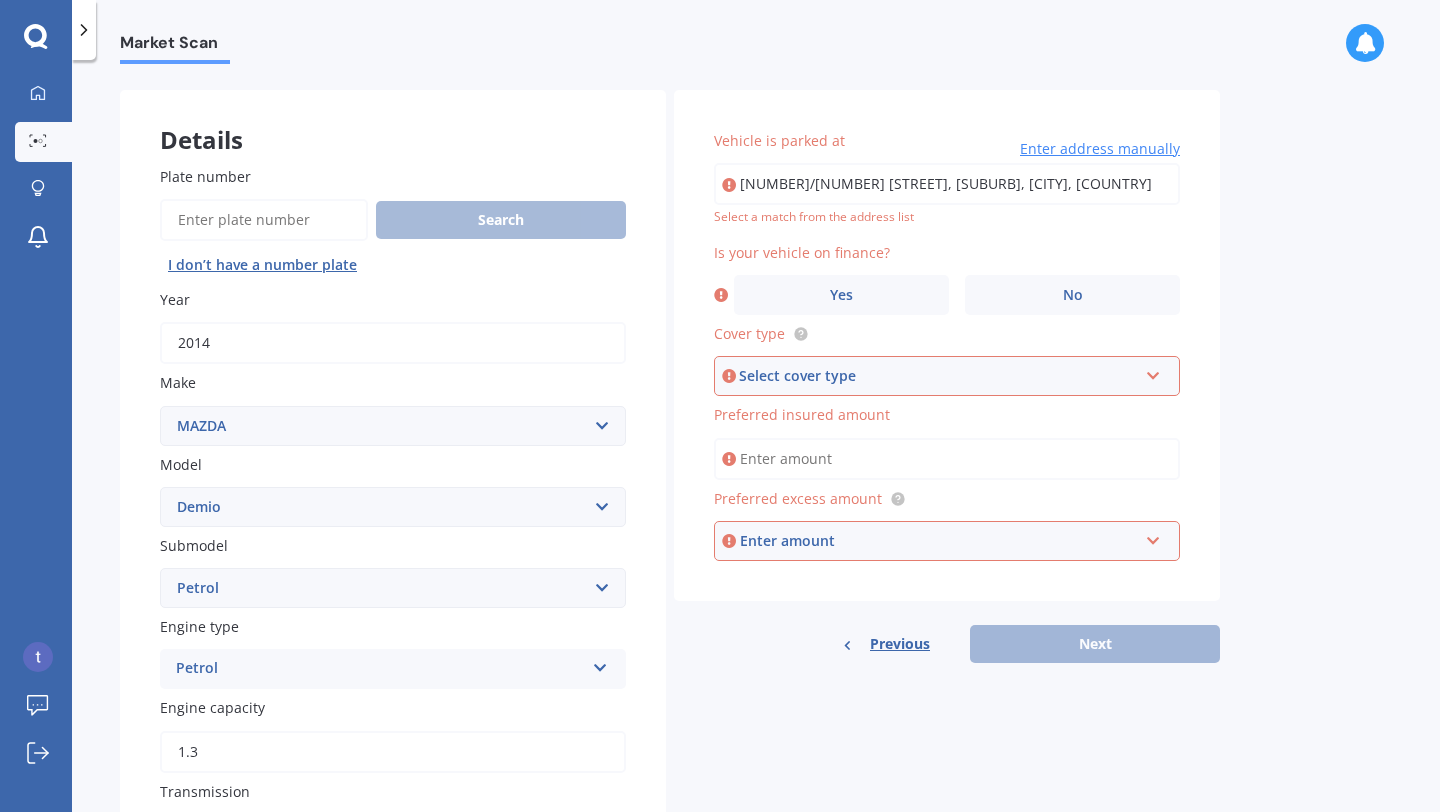 type on "[NUMBER]/[NUMBER] [STREET], [SUBURB], [CITY] [POSTAL_CODE]" 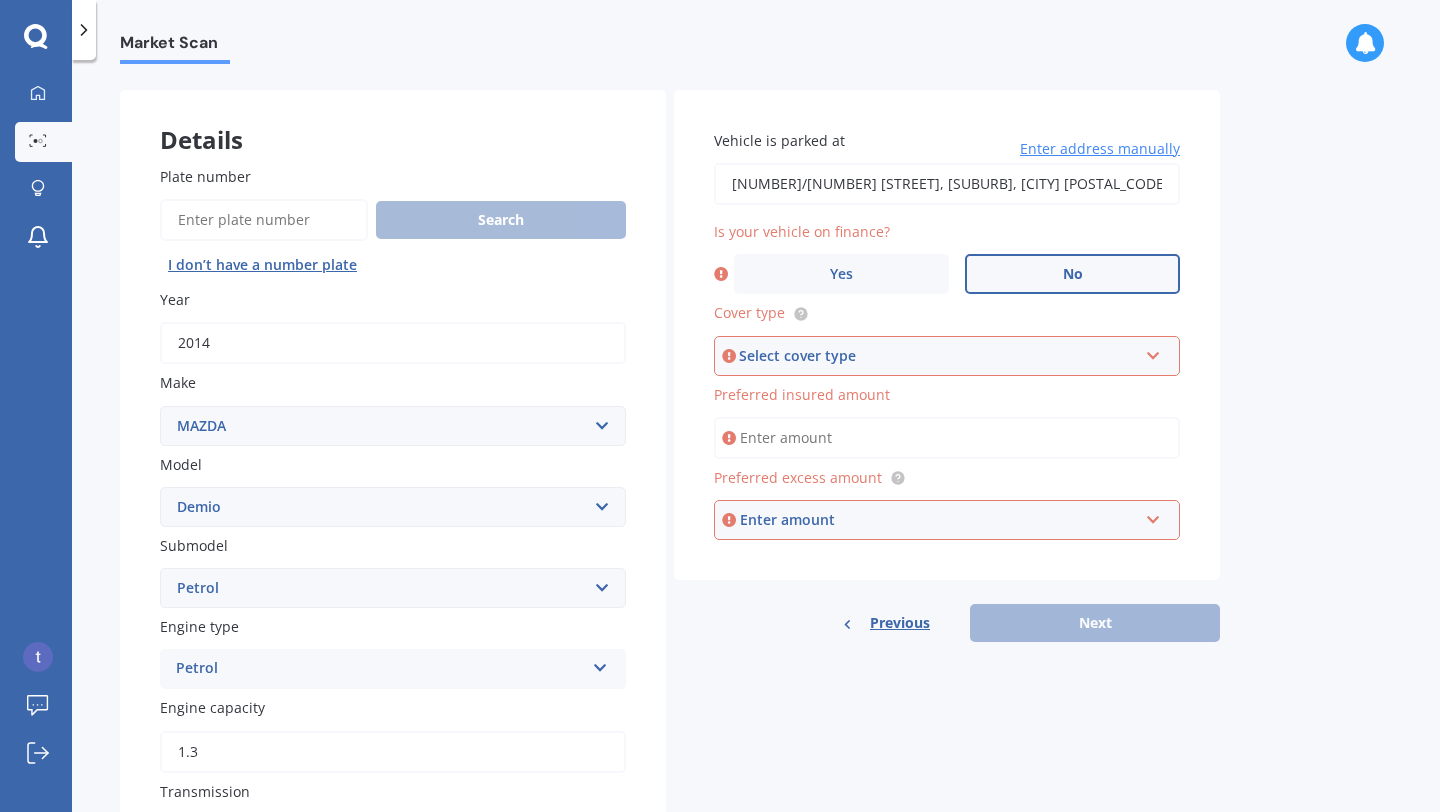 click on "No" at bounding box center (1072, 274) 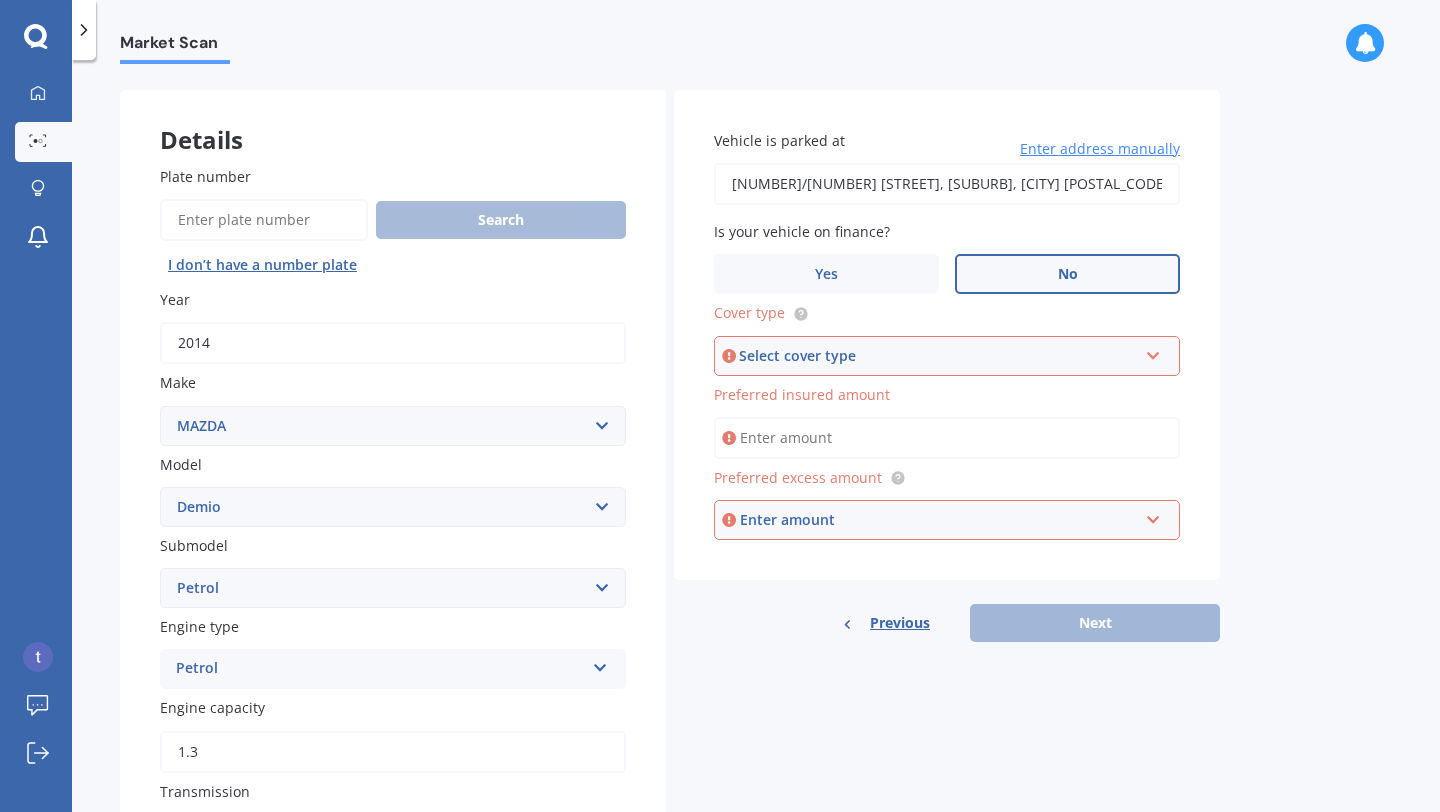 click on "Select cover type" at bounding box center [938, 356] 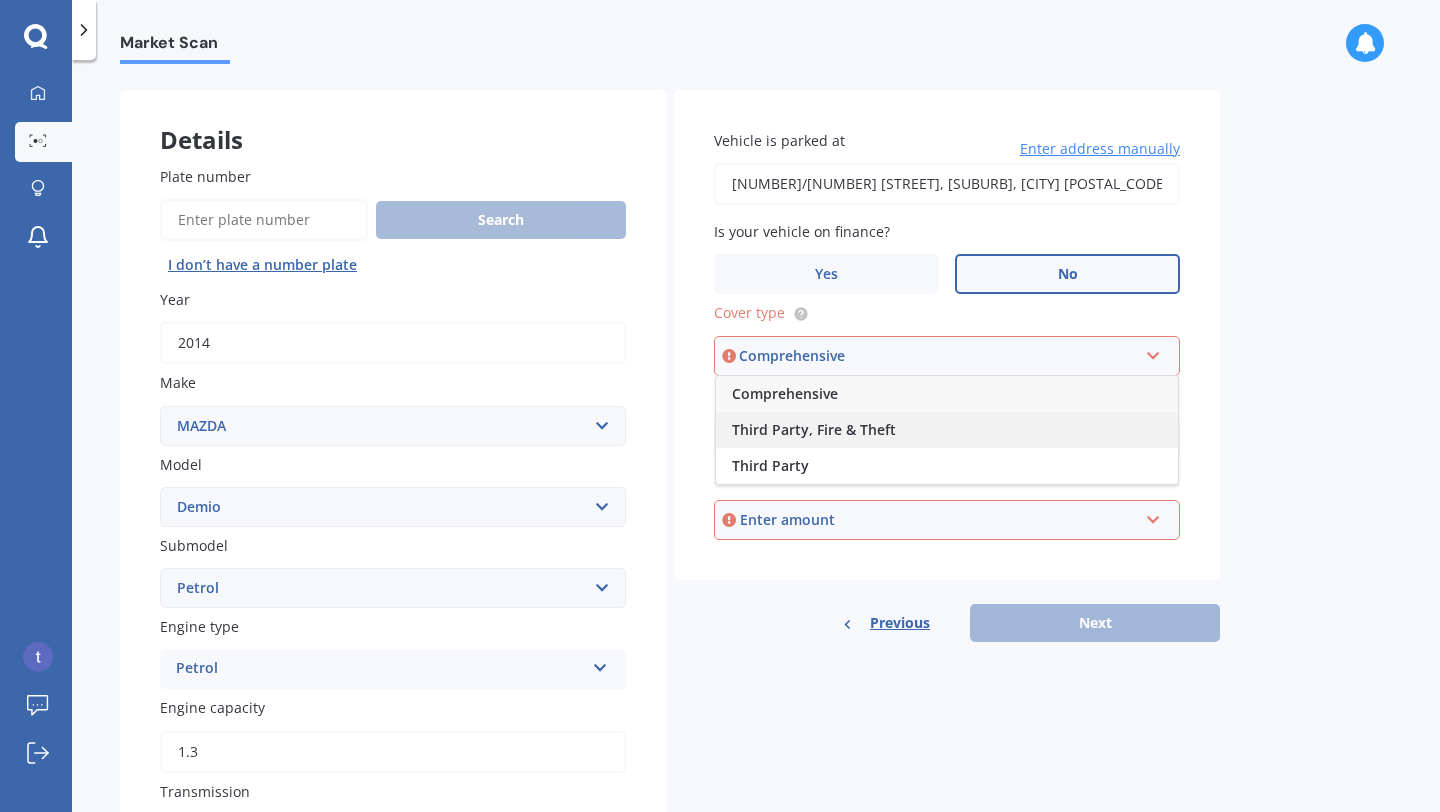 click on "Third Party, Fire & Theft" at bounding box center (814, 429) 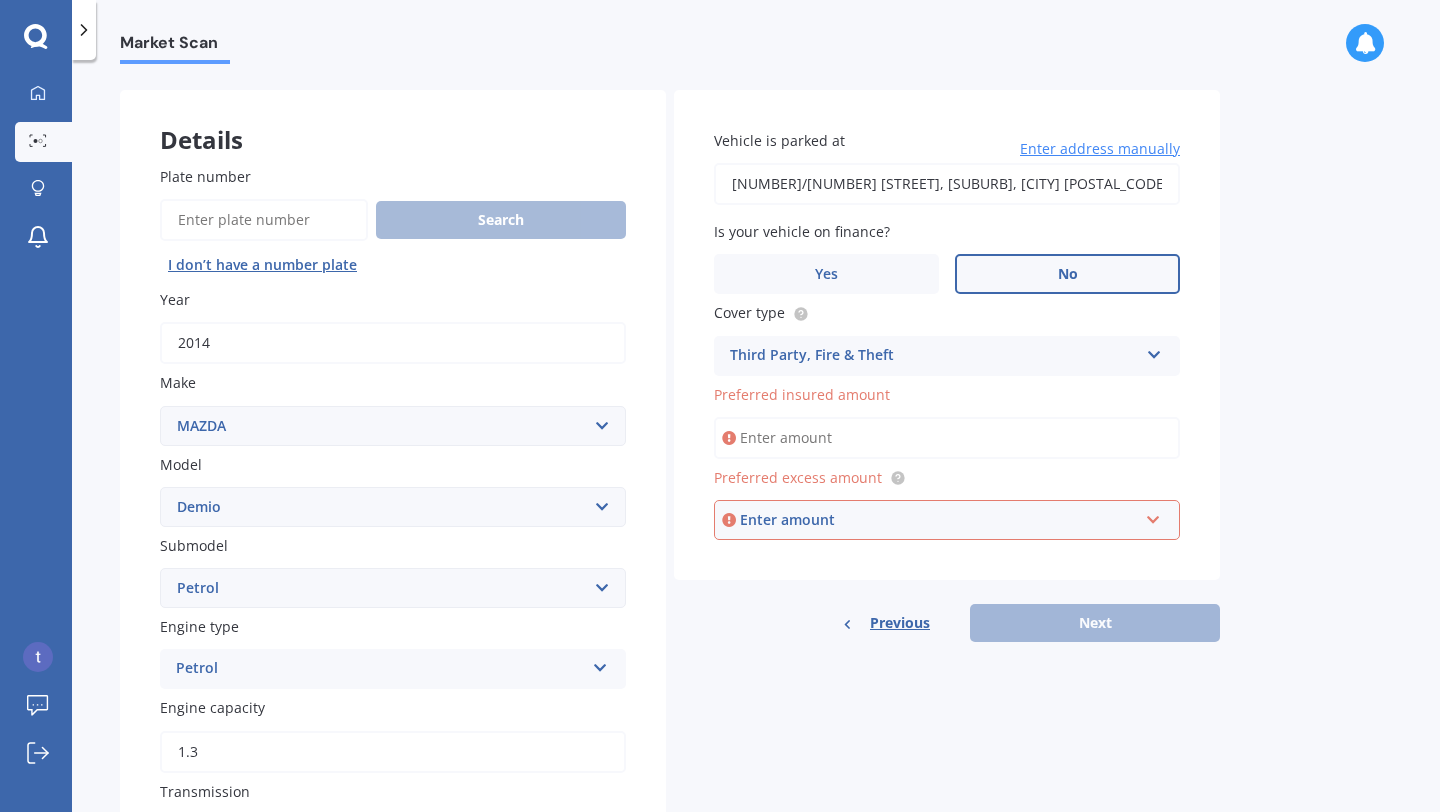 click on "Preferred insured amount" at bounding box center (947, 438) 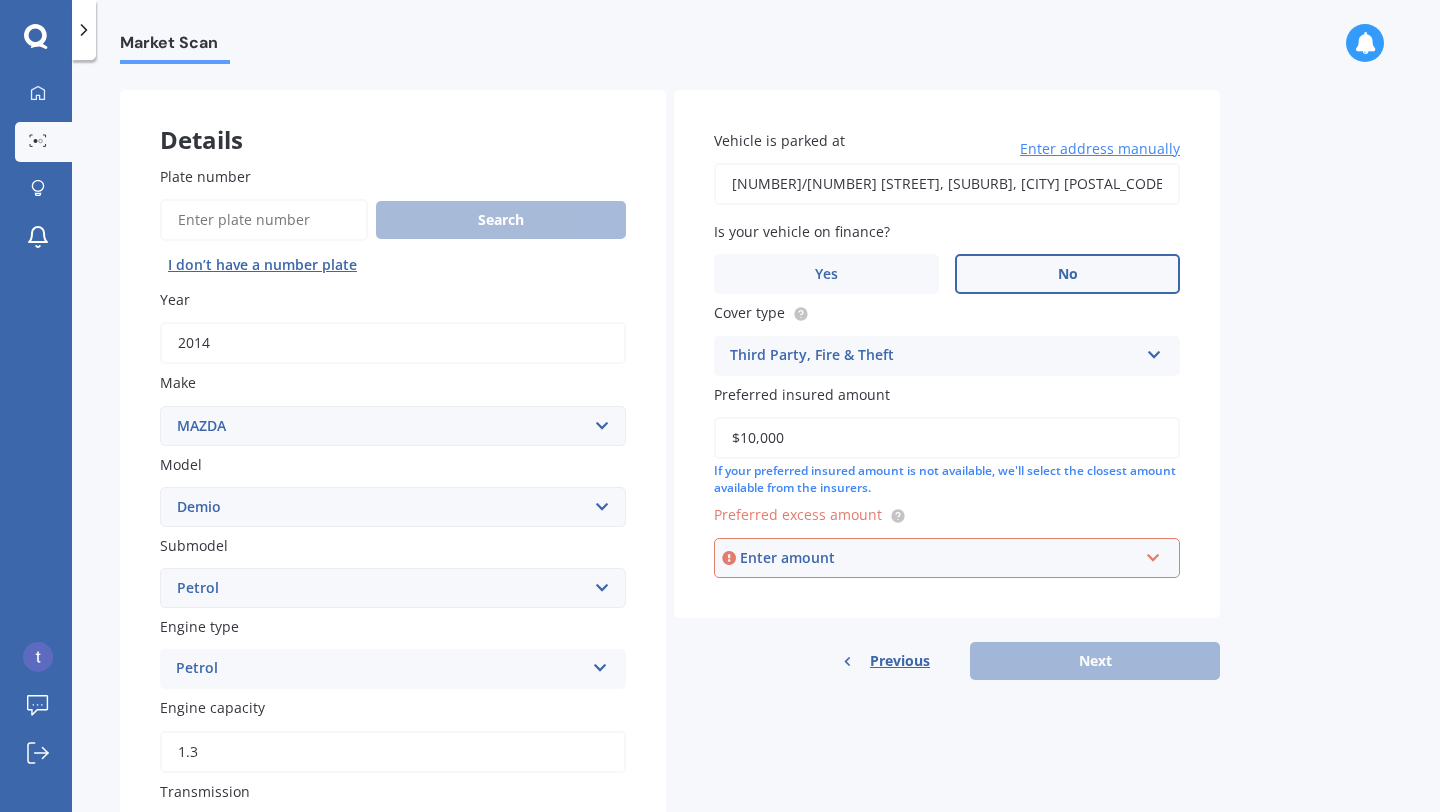 type on "$10,000" 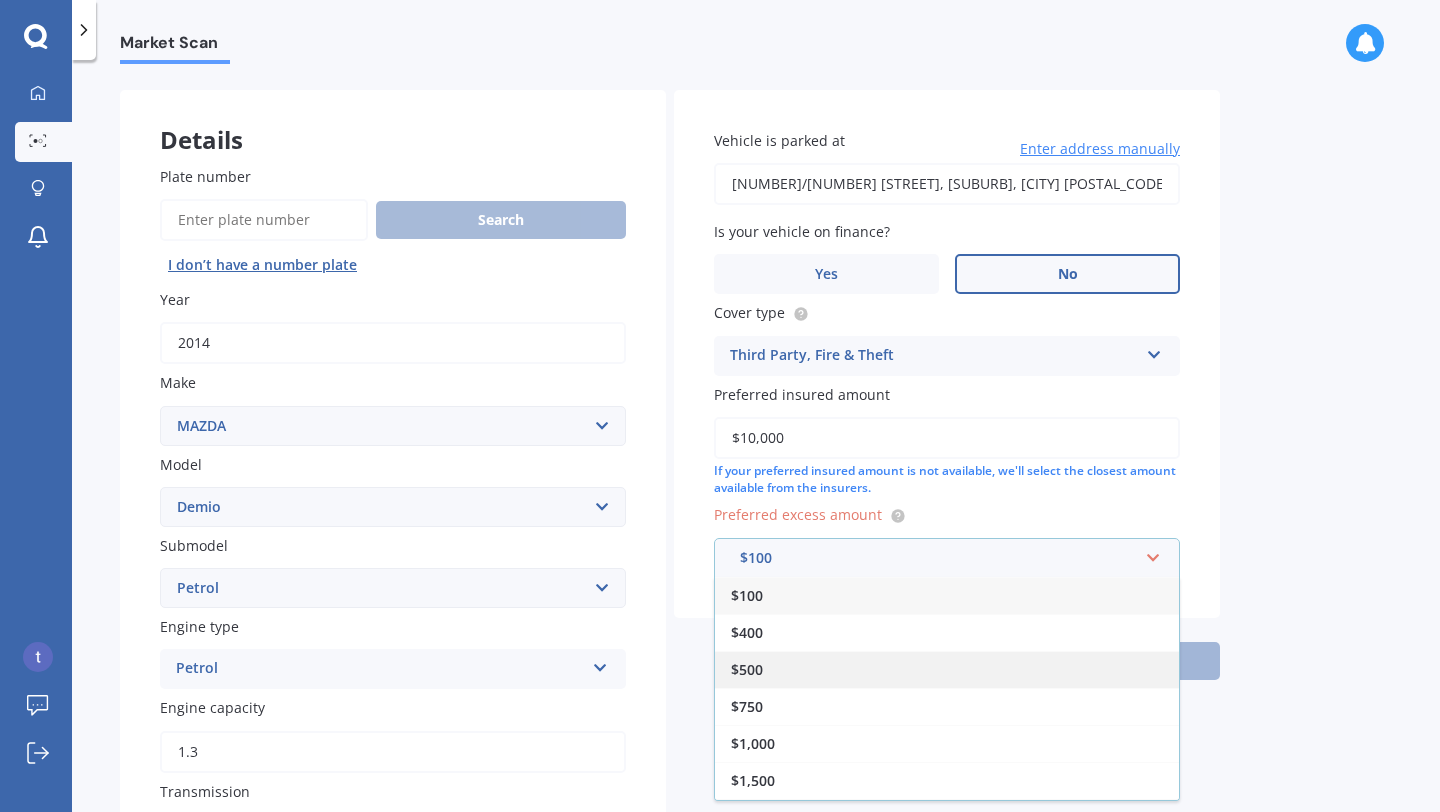 click on "$500" at bounding box center (947, 669) 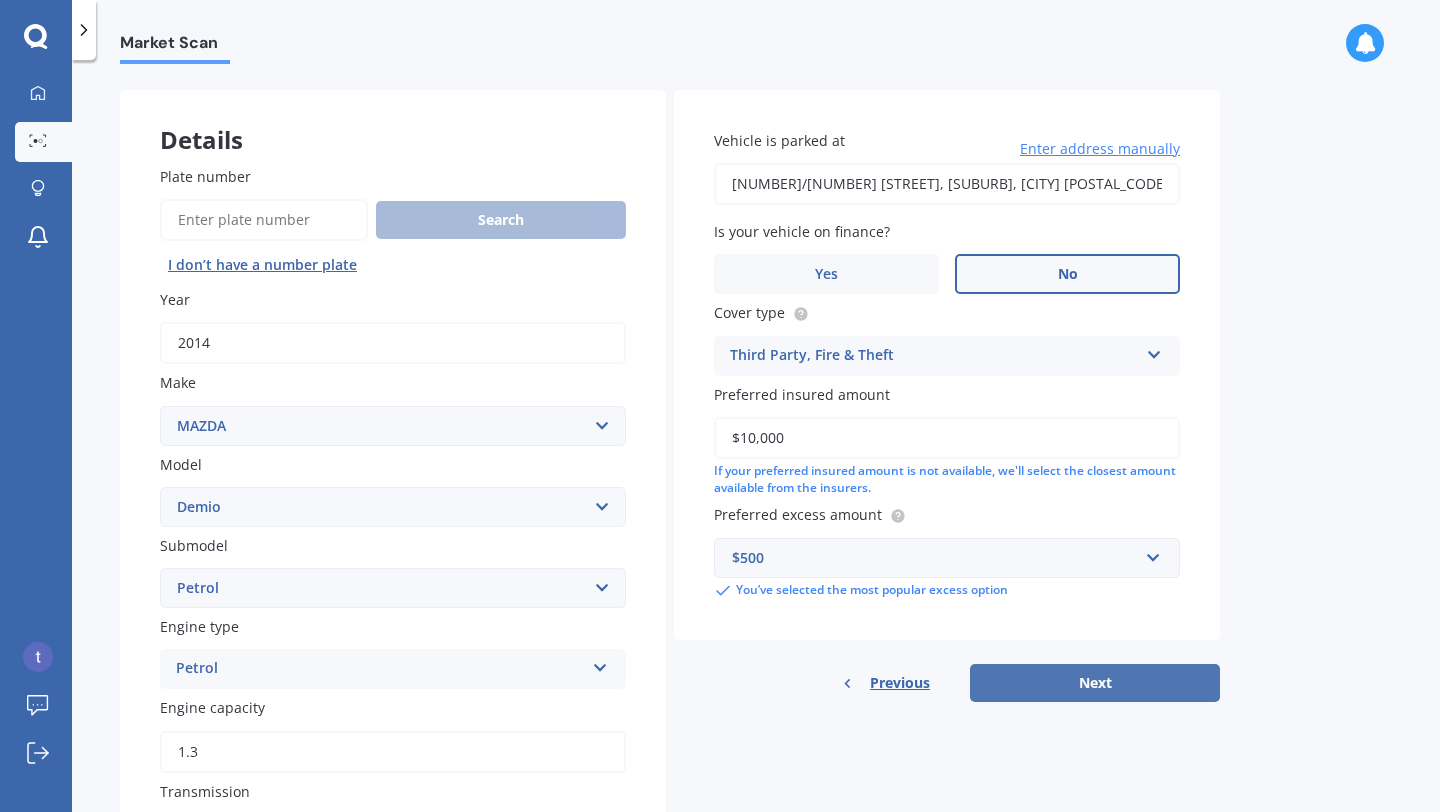 click on "Next" at bounding box center [1095, 683] 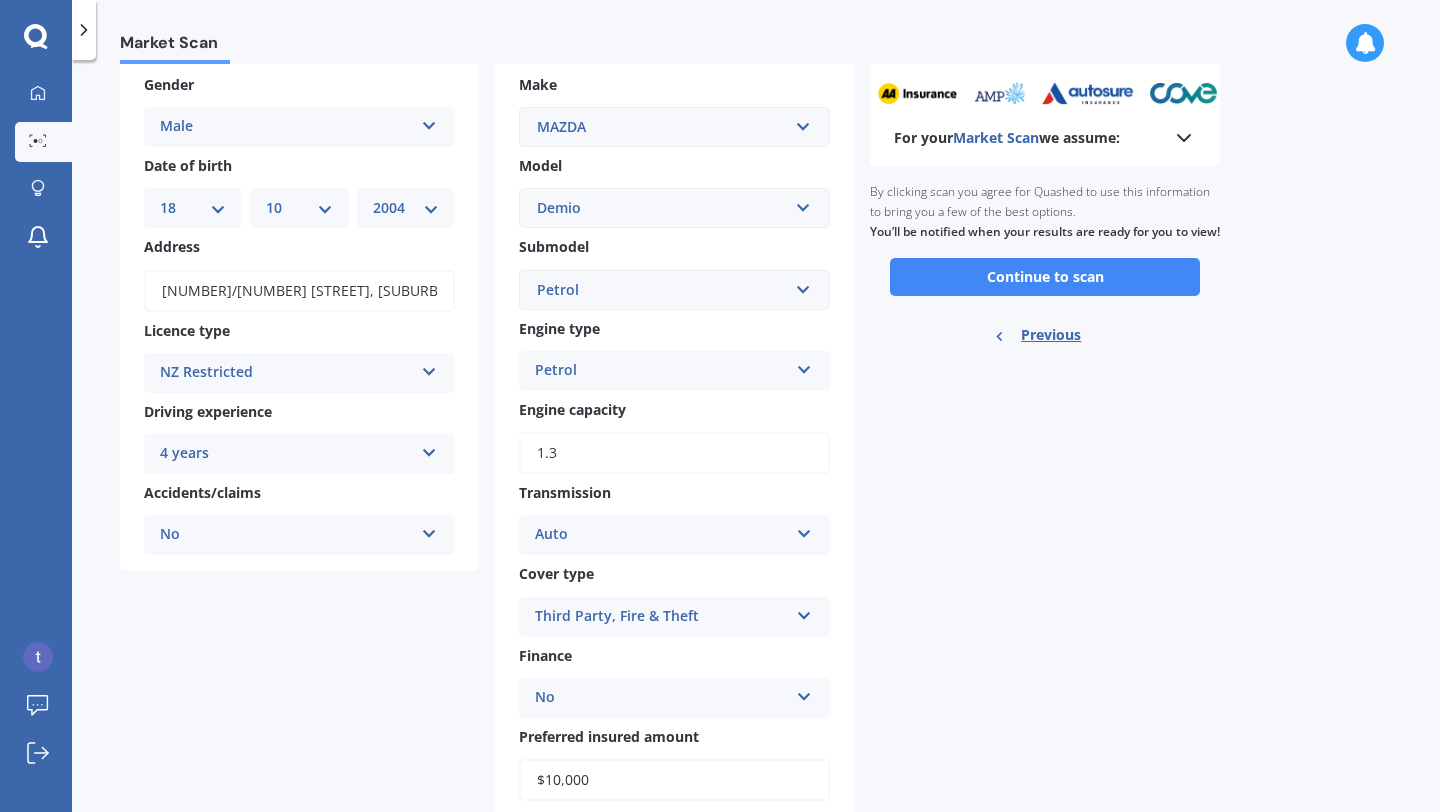 scroll, scrollTop: 121, scrollLeft: 0, axis: vertical 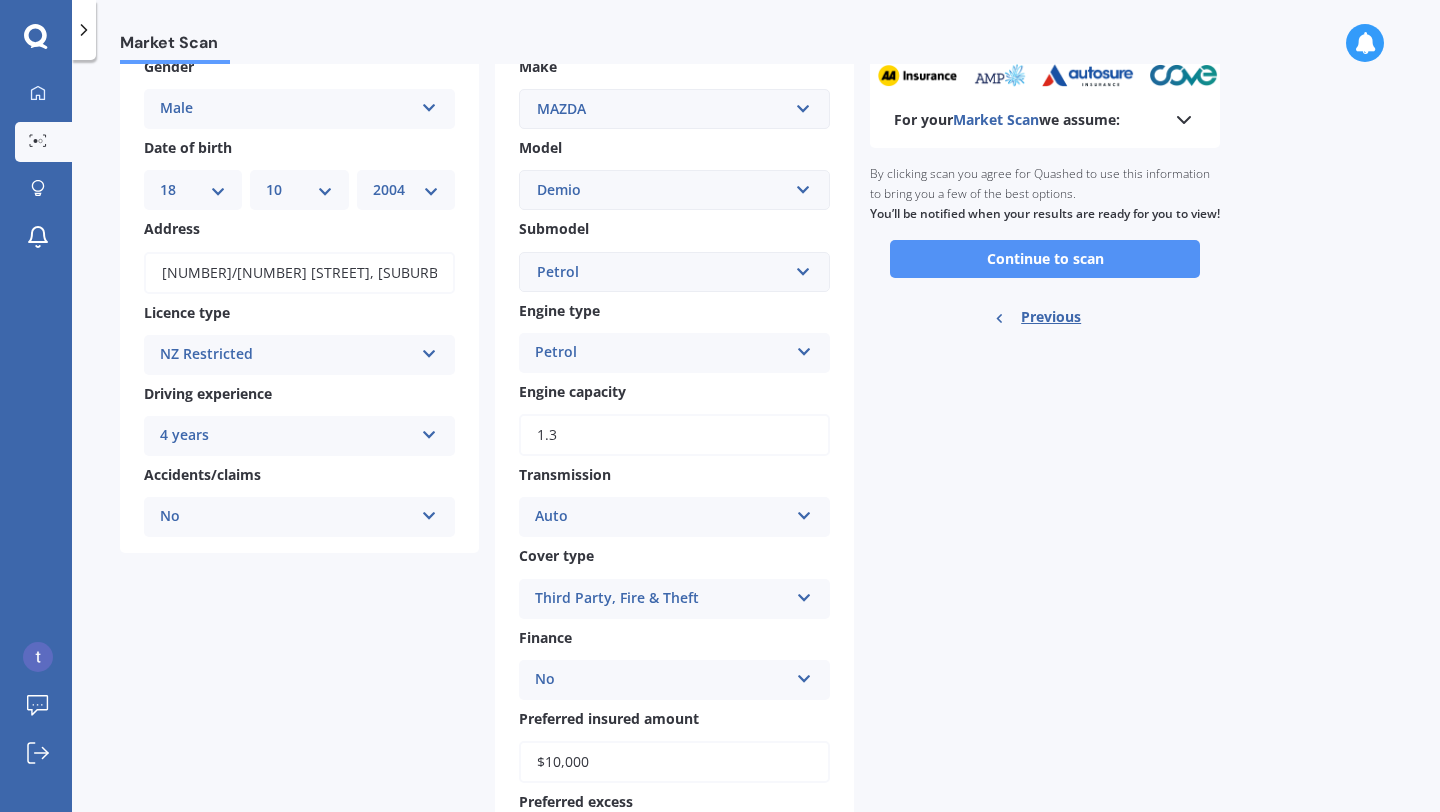 click on "Continue to scan" at bounding box center [1045, 259] 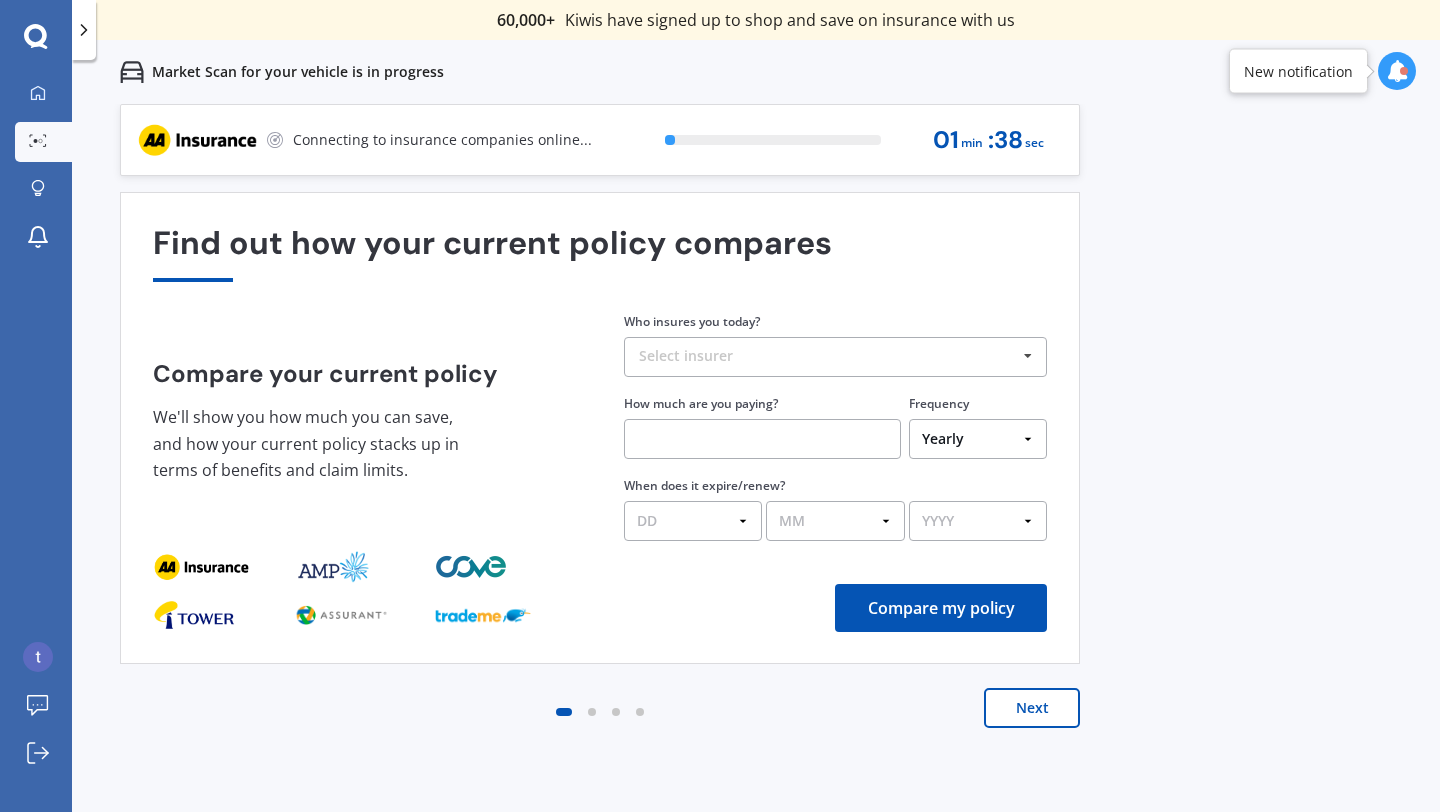 scroll, scrollTop: 0, scrollLeft: 0, axis: both 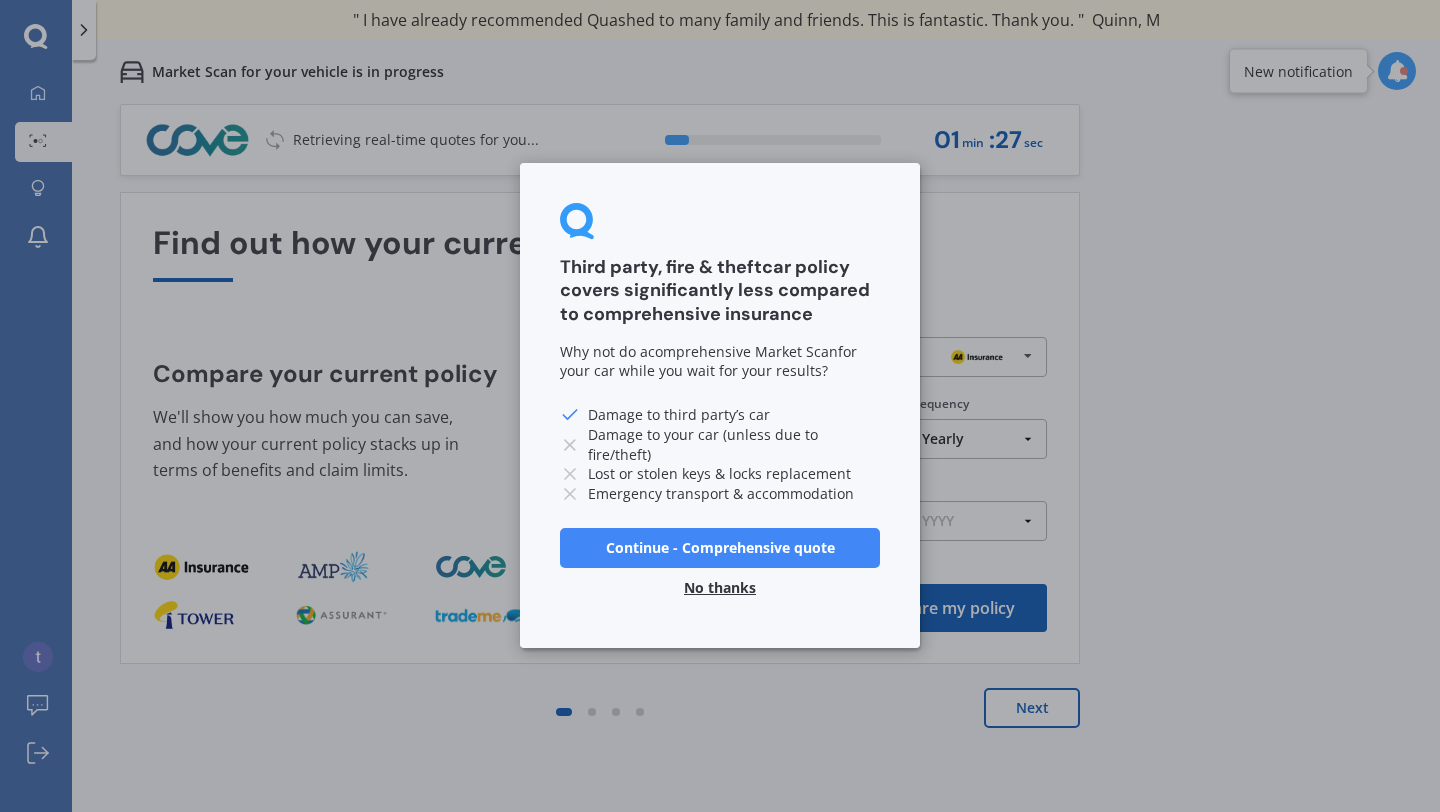 click on "No thanks" at bounding box center (720, 589) 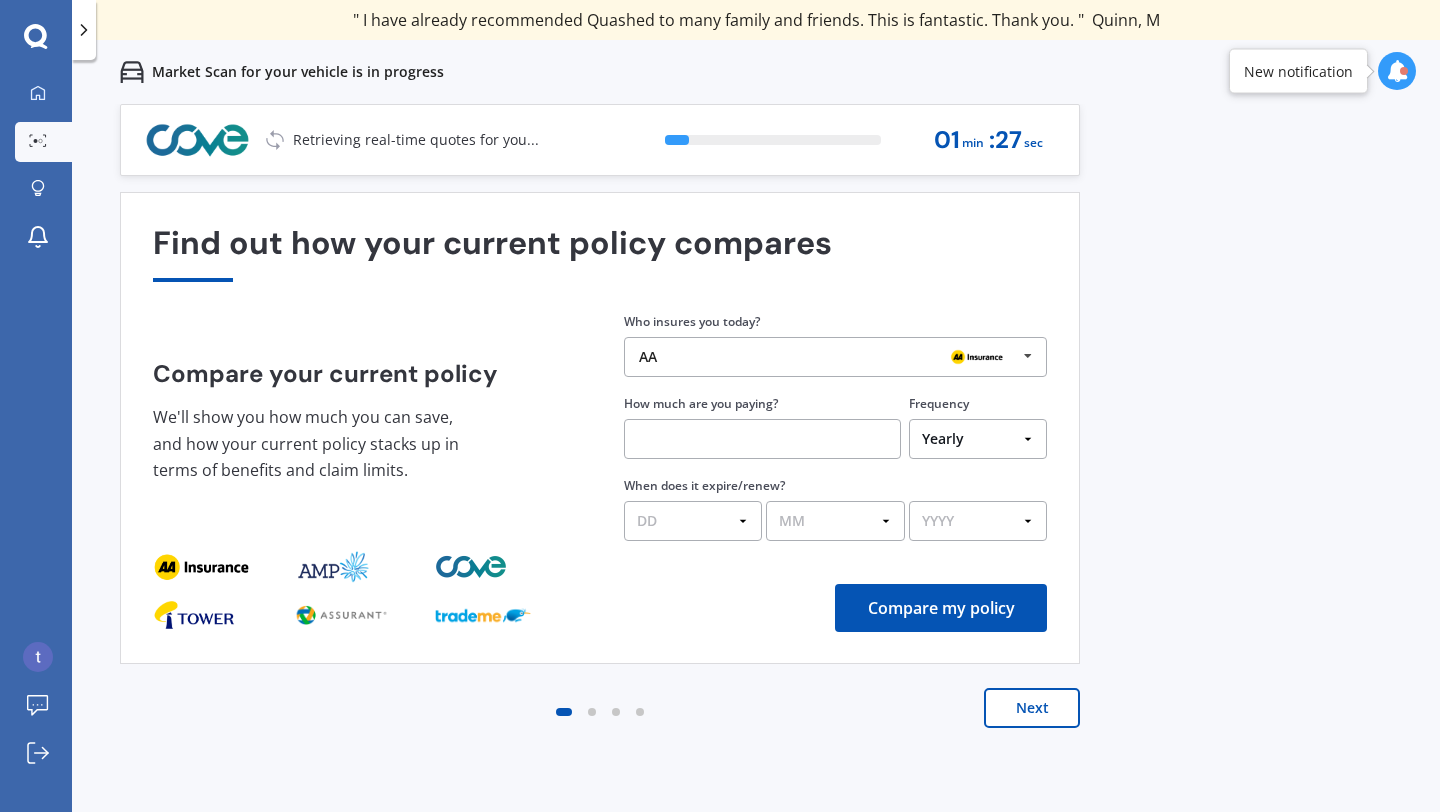 click on "AA" at bounding box center [828, 357] 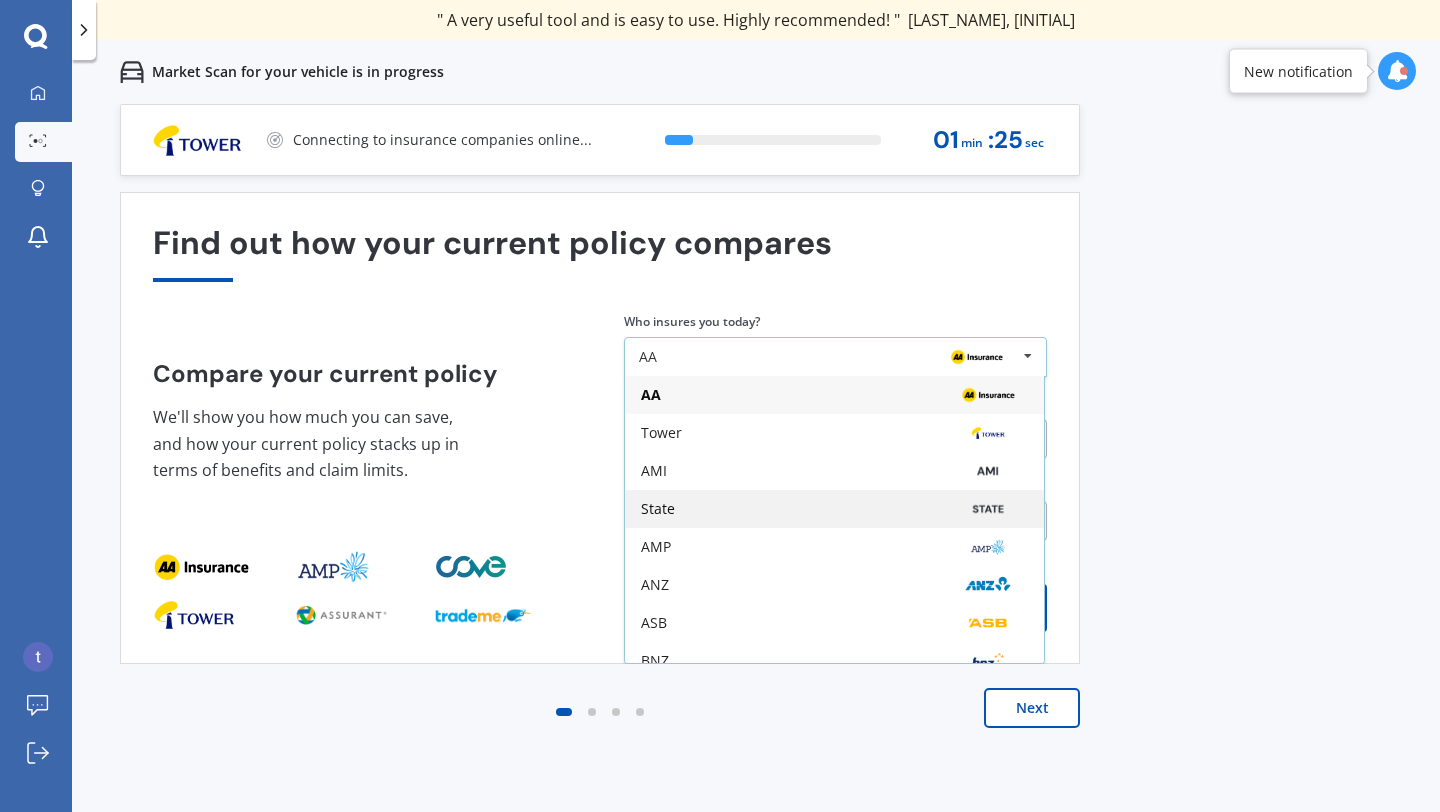 scroll, scrollTop: 5, scrollLeft: 0, axis: vertical 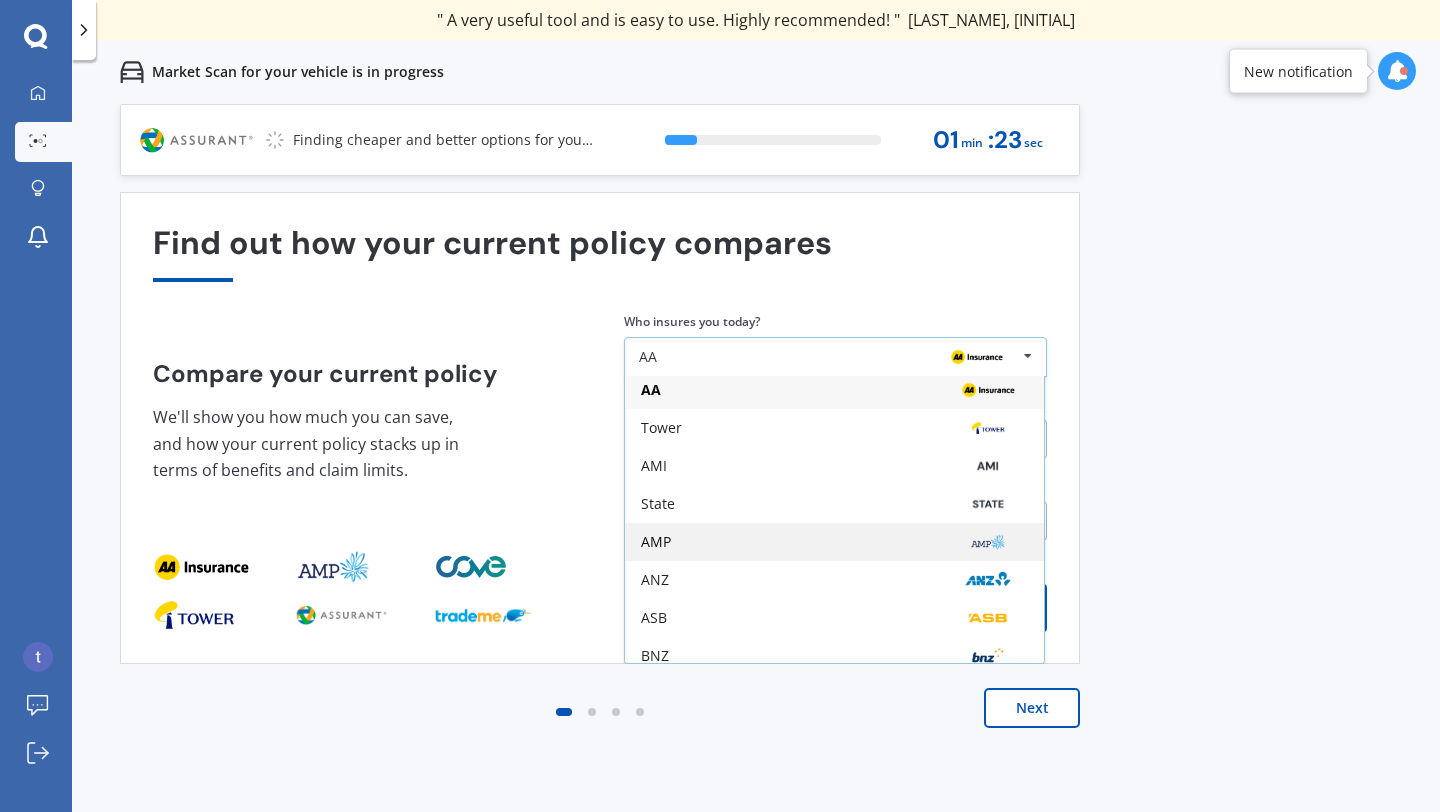 click on "AMP" at bounding box center (834, 542) 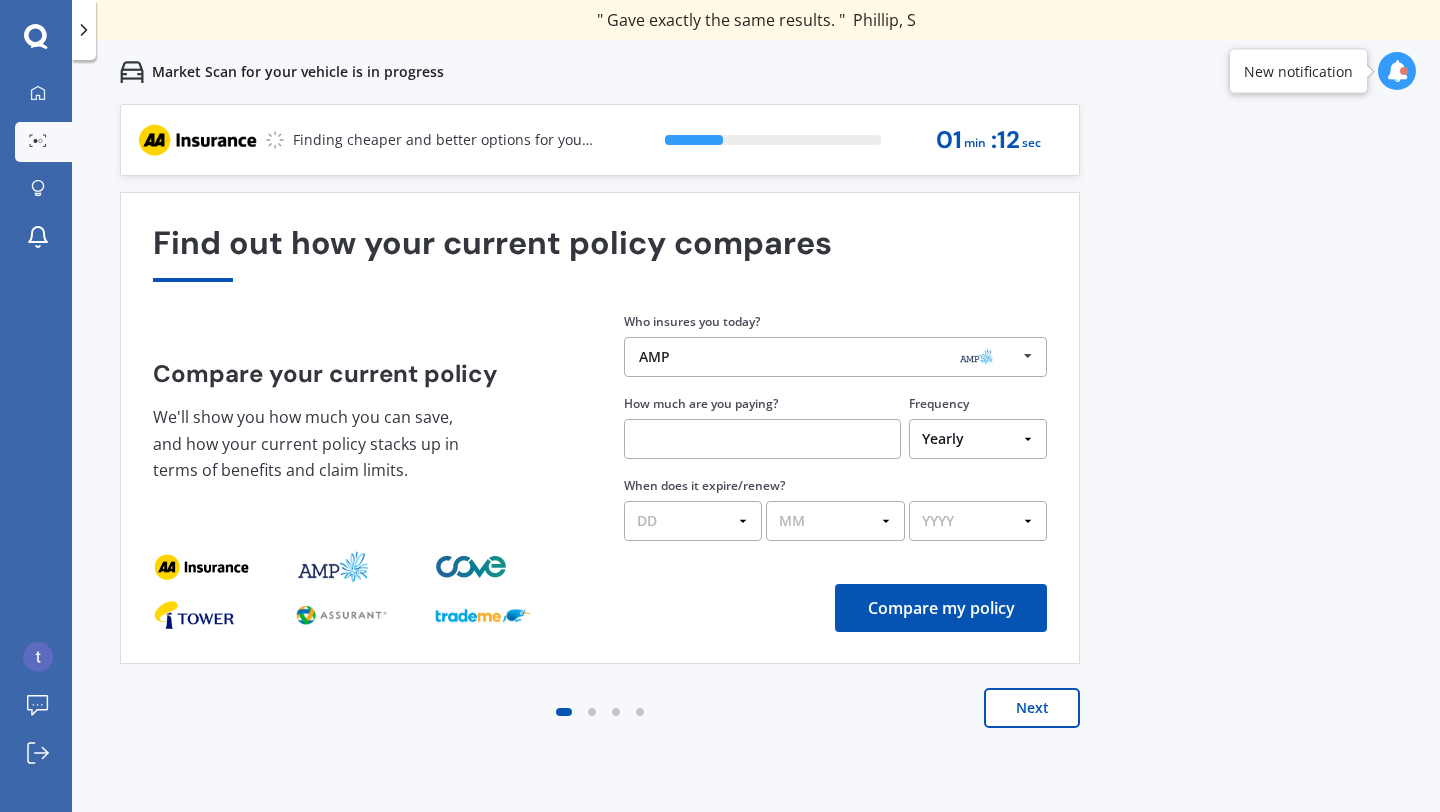 click at bounding box center (762, 439) 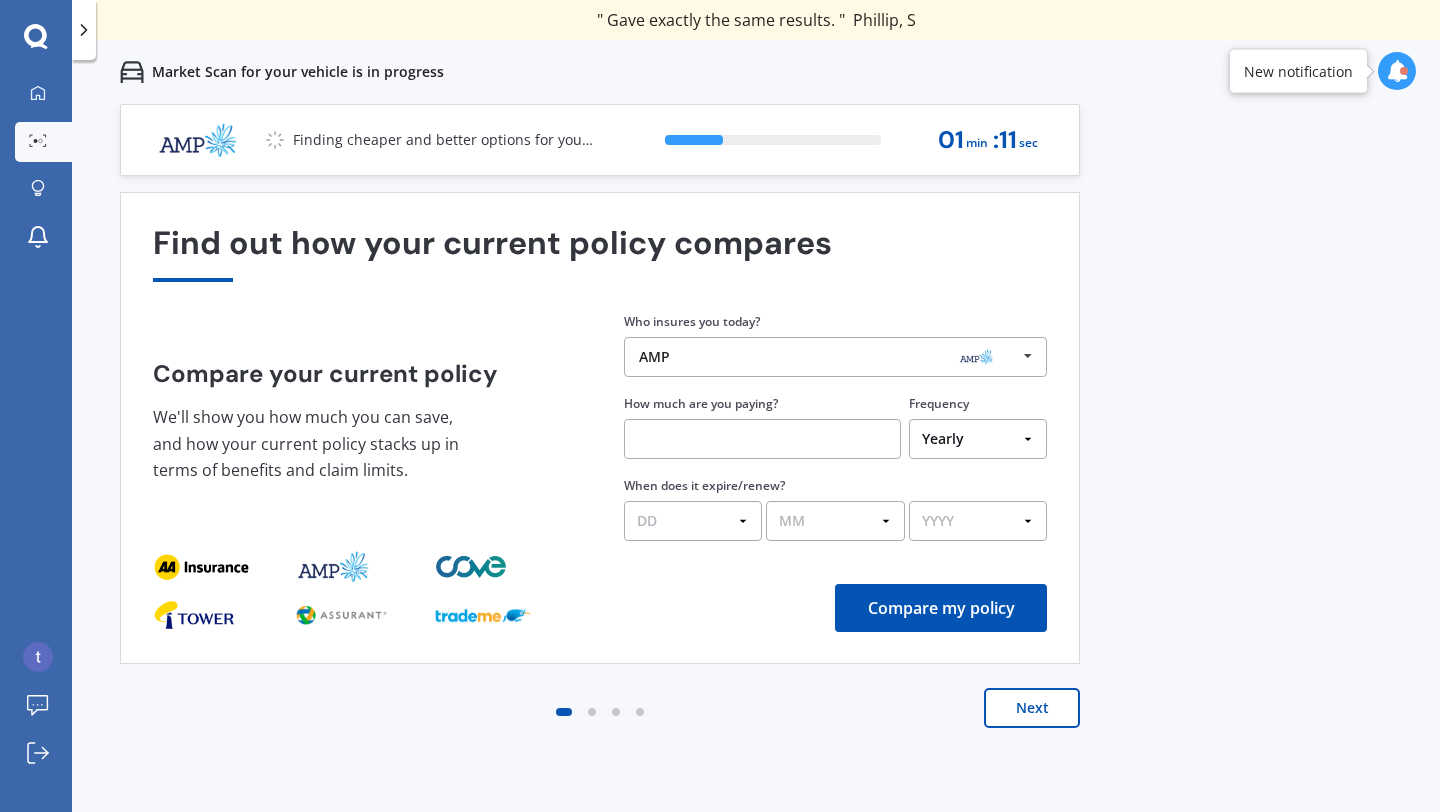 click on "AMP AA Tower AMI State AMP ANZ ASB BNZ Trade Me Insurance Westpac Other" at bounding box center [835, 357] 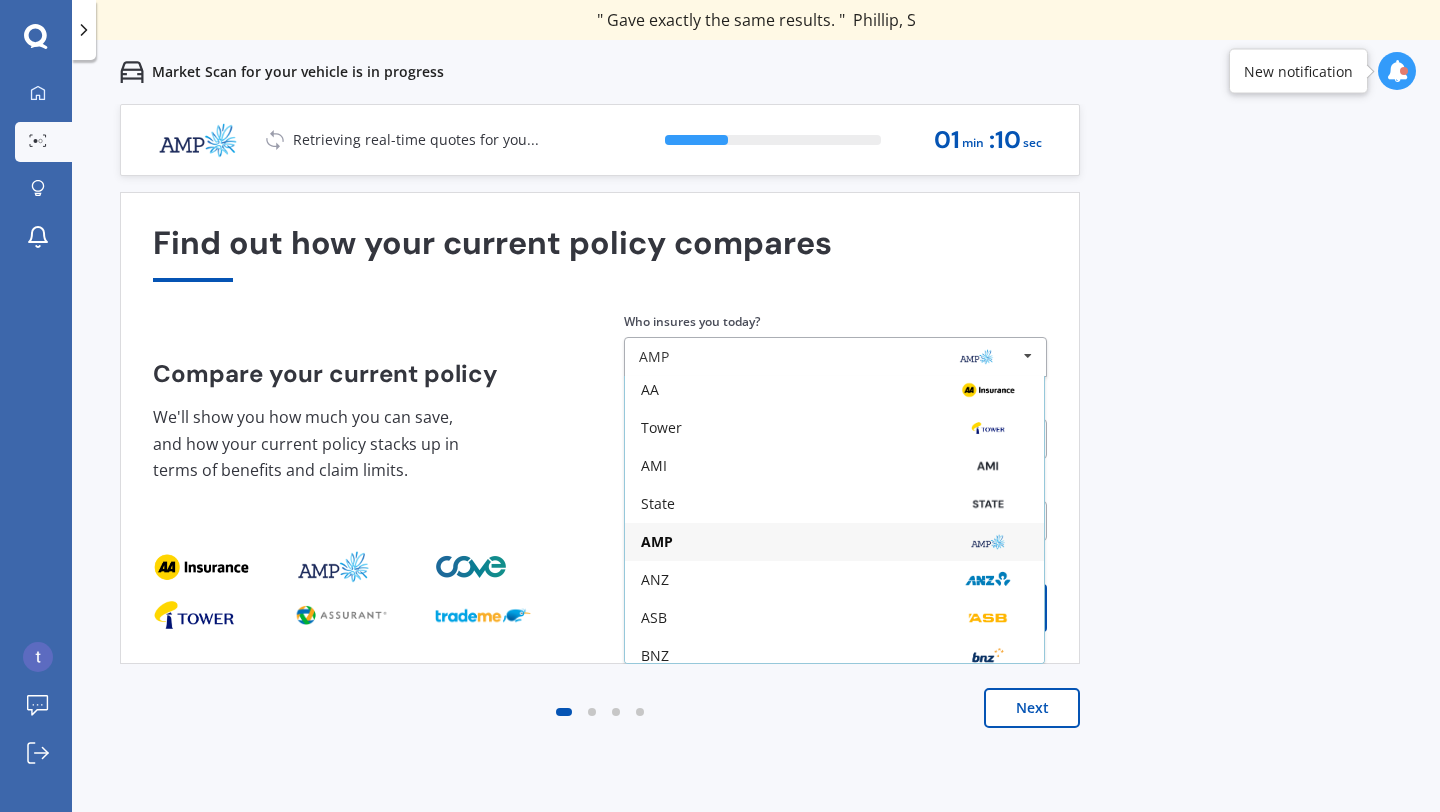 click on "Previous 60,000+ Kiwis have signed up to shop and save on insurance with us " Helpful tool, just that my current insurance is cheaper. " [NAME], [INITIAL] " I have already recommended Quashed to many family and friends. This is fantastic. Thank you. " [NAME], [INITIAL] " A very useful tool and is easy to use. Highly recommended! " [NAME], [INITIAL] " Useful tool to check whether our current prices are competitive - which they are. " [NAME], [INITIAL] " My current car insurance was half of the cheapest quoted here, so I'll stick with them. " [NAME], [INITIAL] " Gave exactly the same results. " [NAME], [INITIAL] " It's pretty accurate. Good service. " [NAME], [INITIAL] " That was very helpful as it provided all the details required to make the necessary decision. " [NAME], [INITIAL] " I've already recommended to a number of people. " [NAME], [INITIAL] " Good to know my existing cover is so good! " [NAME], [INITIAL] " Excellent site! I saved $300 off my existing policy. " [NAME], [INITIAL] " Great stuff team! first time using it, and it was very clear and concise. " [NAME], [INITIAL] Next 29 % 01 min : 10 sec" at bounding box center [756, 510] 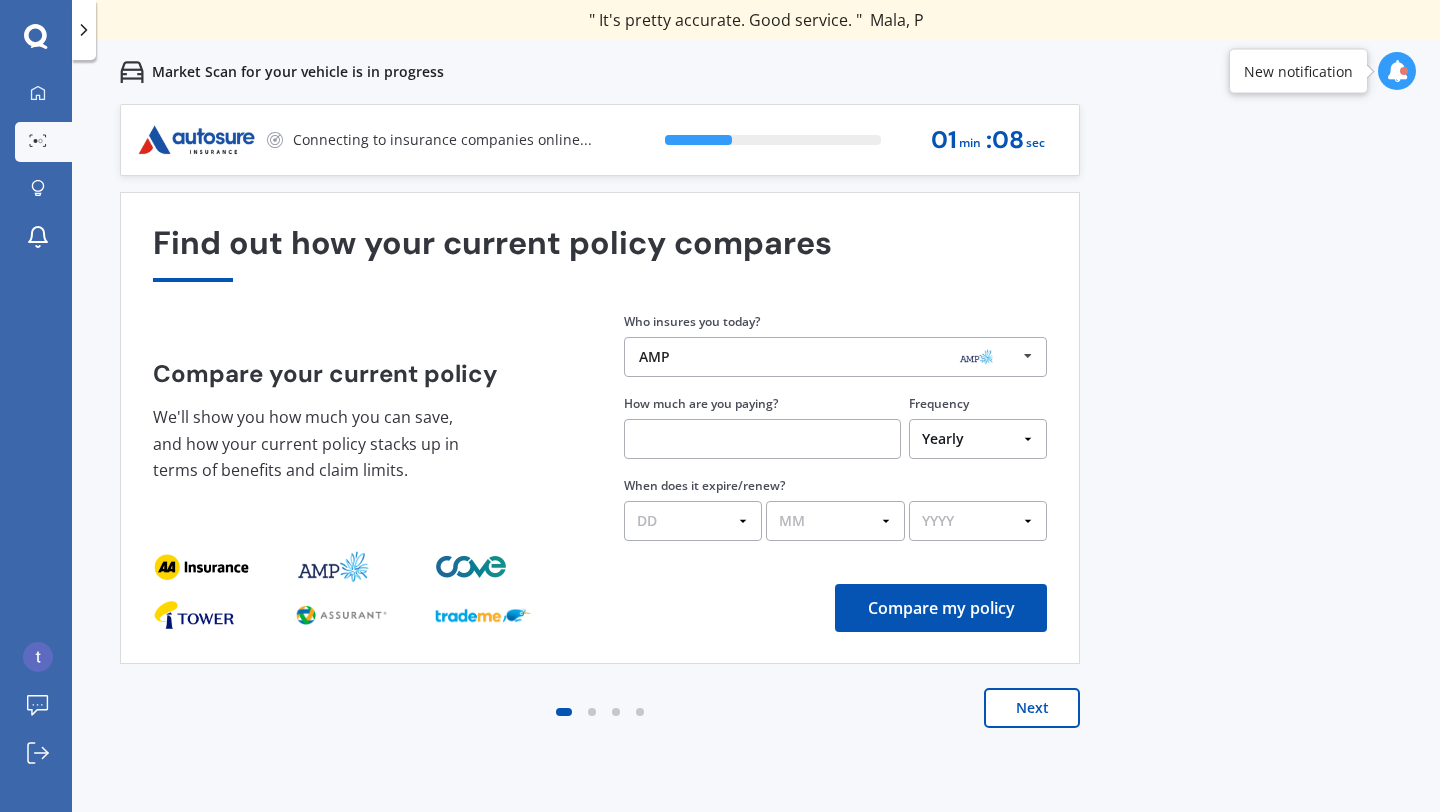 click on "Next" at bounding box center [1032, 708] 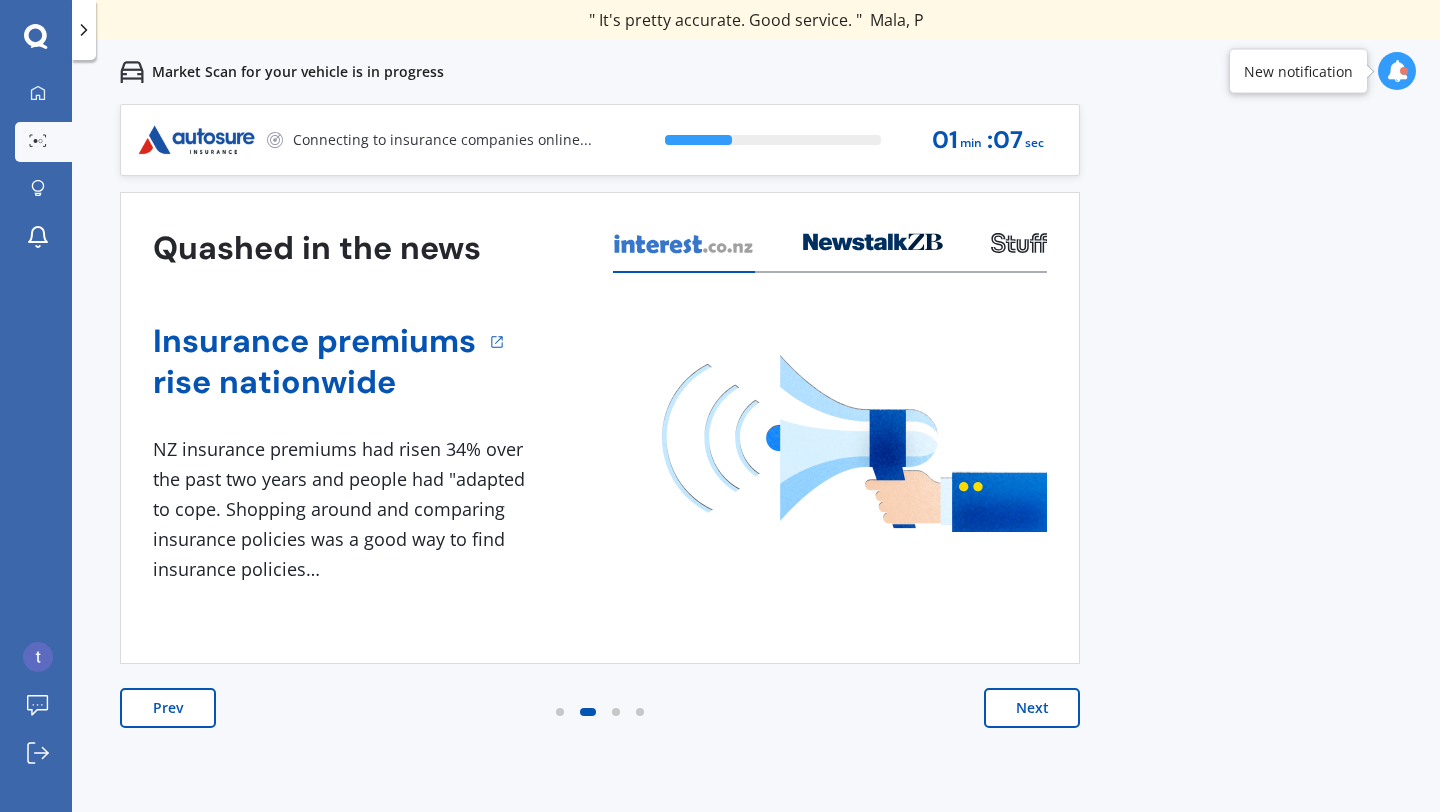 click on "Next" at bounding box center (1032, 708) 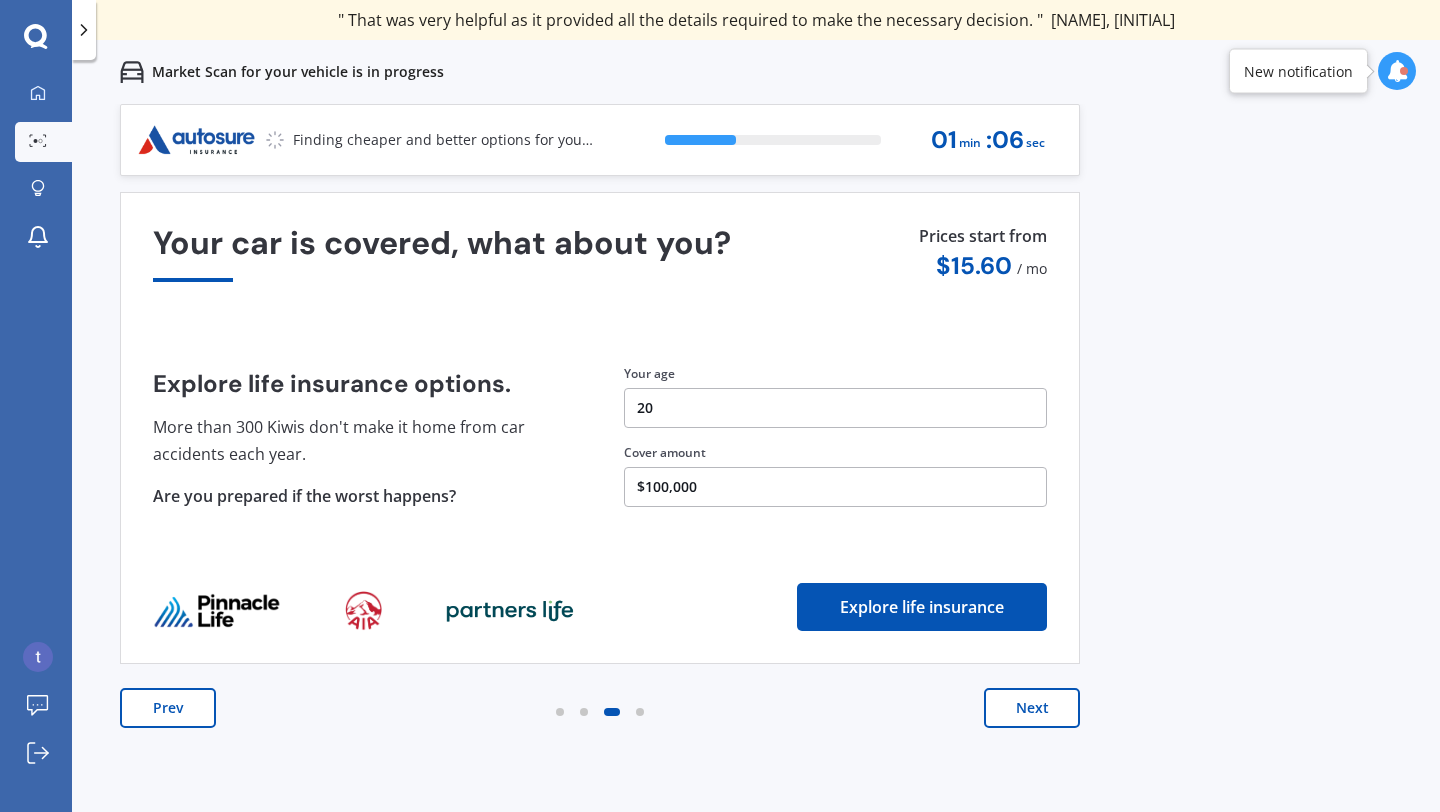 click on "Next" at bounding box center (1032, 708) 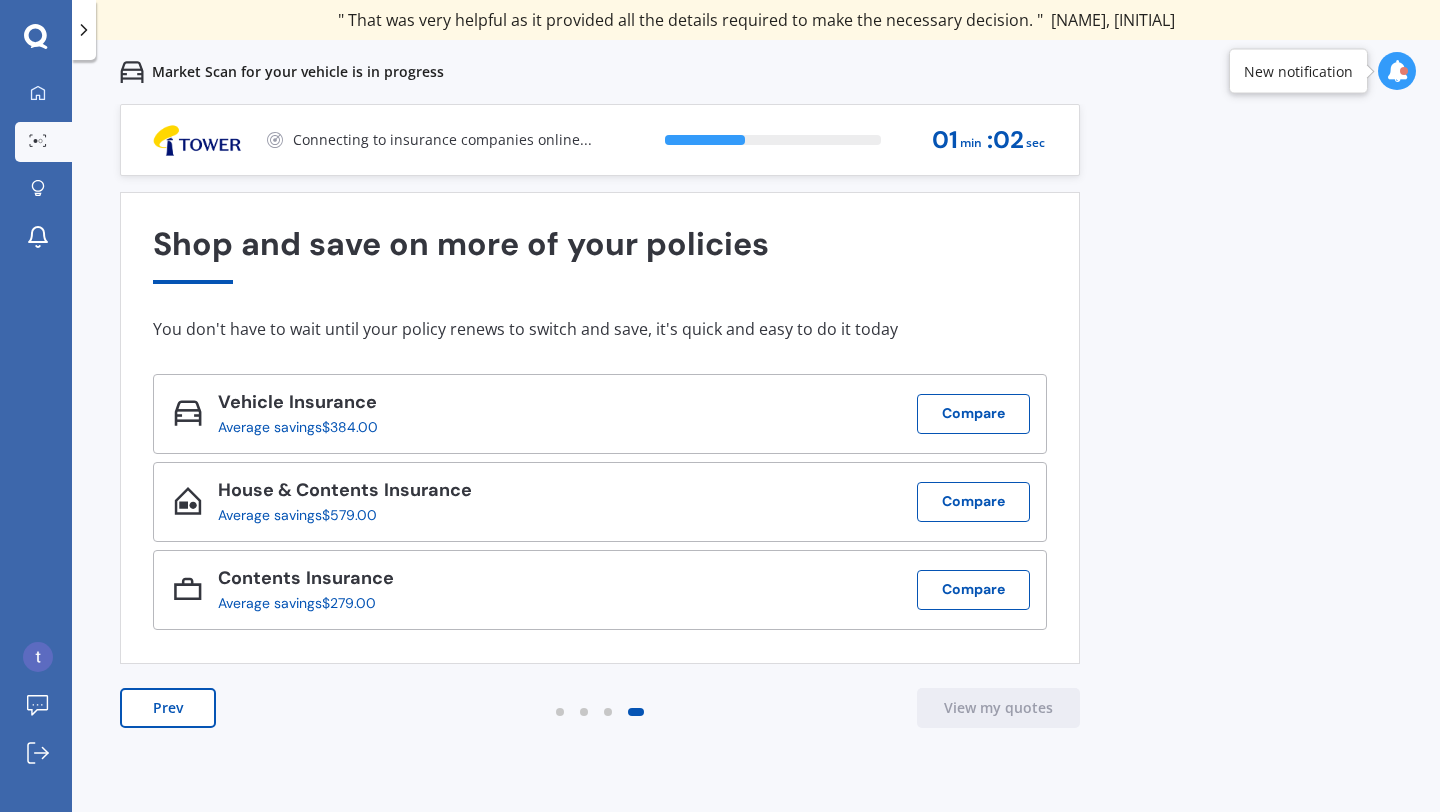 click on "Prev" at bounding box center (168, 708) 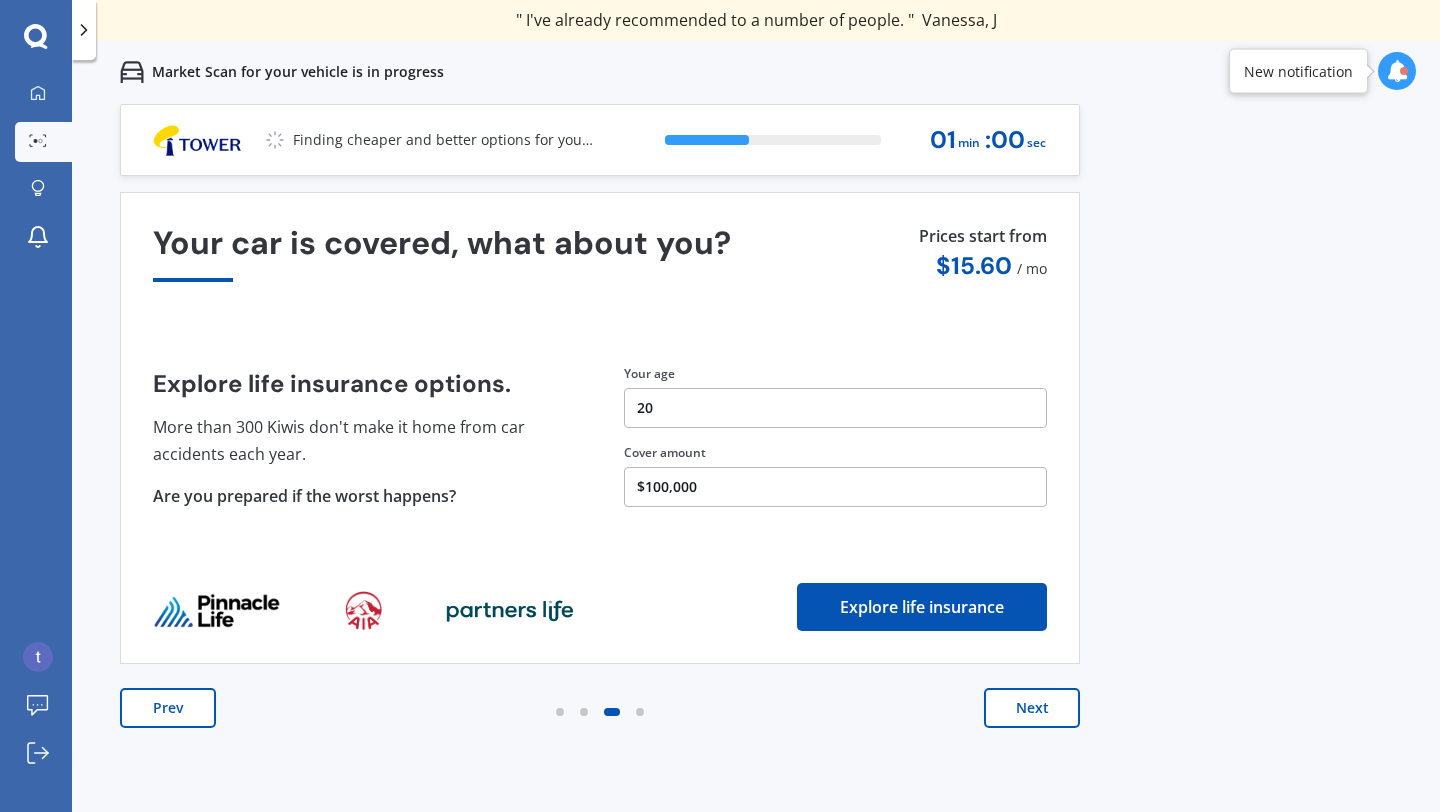click on "Next" at bounding box center (1032, 708) 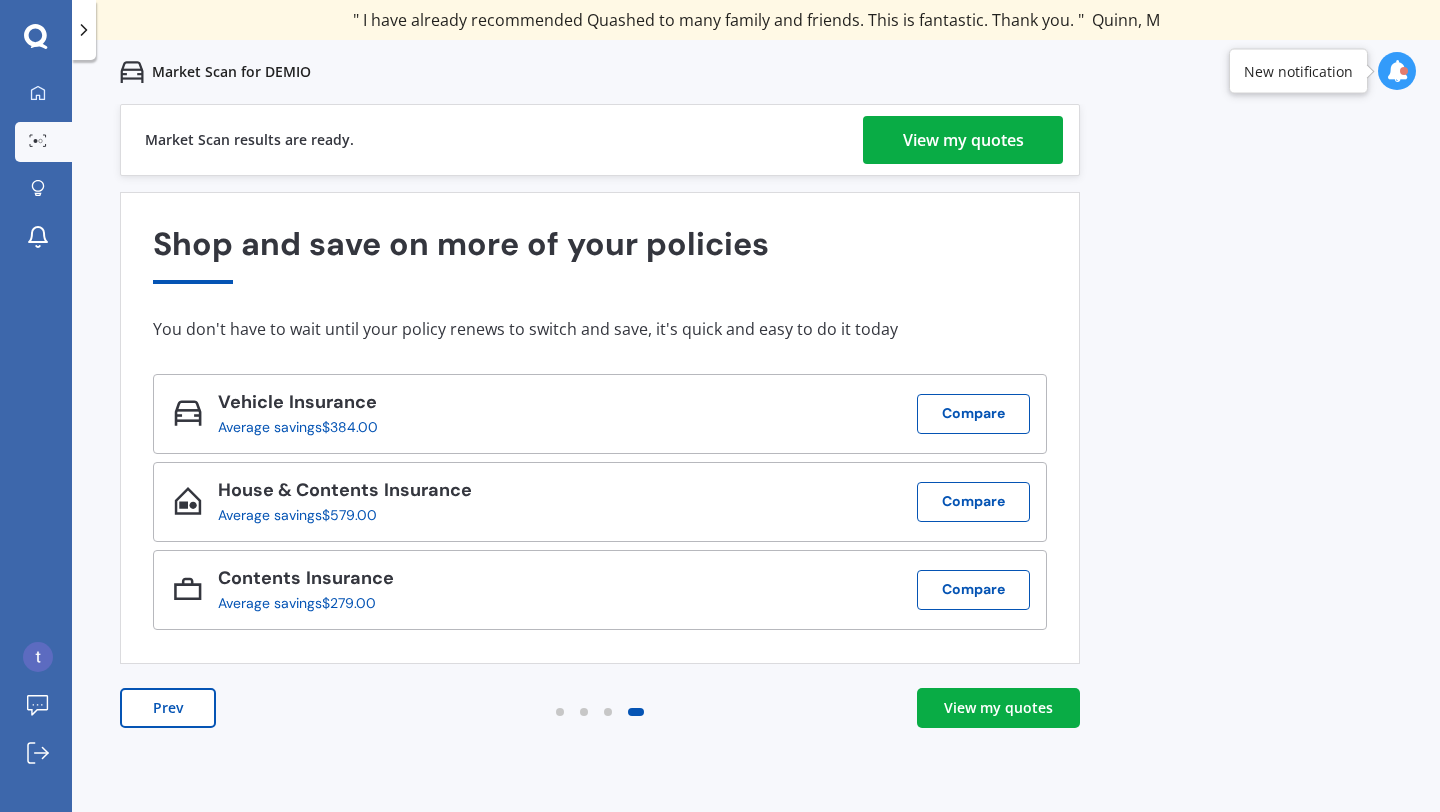 click on "View my quotes" at bounding box center (963, 140) 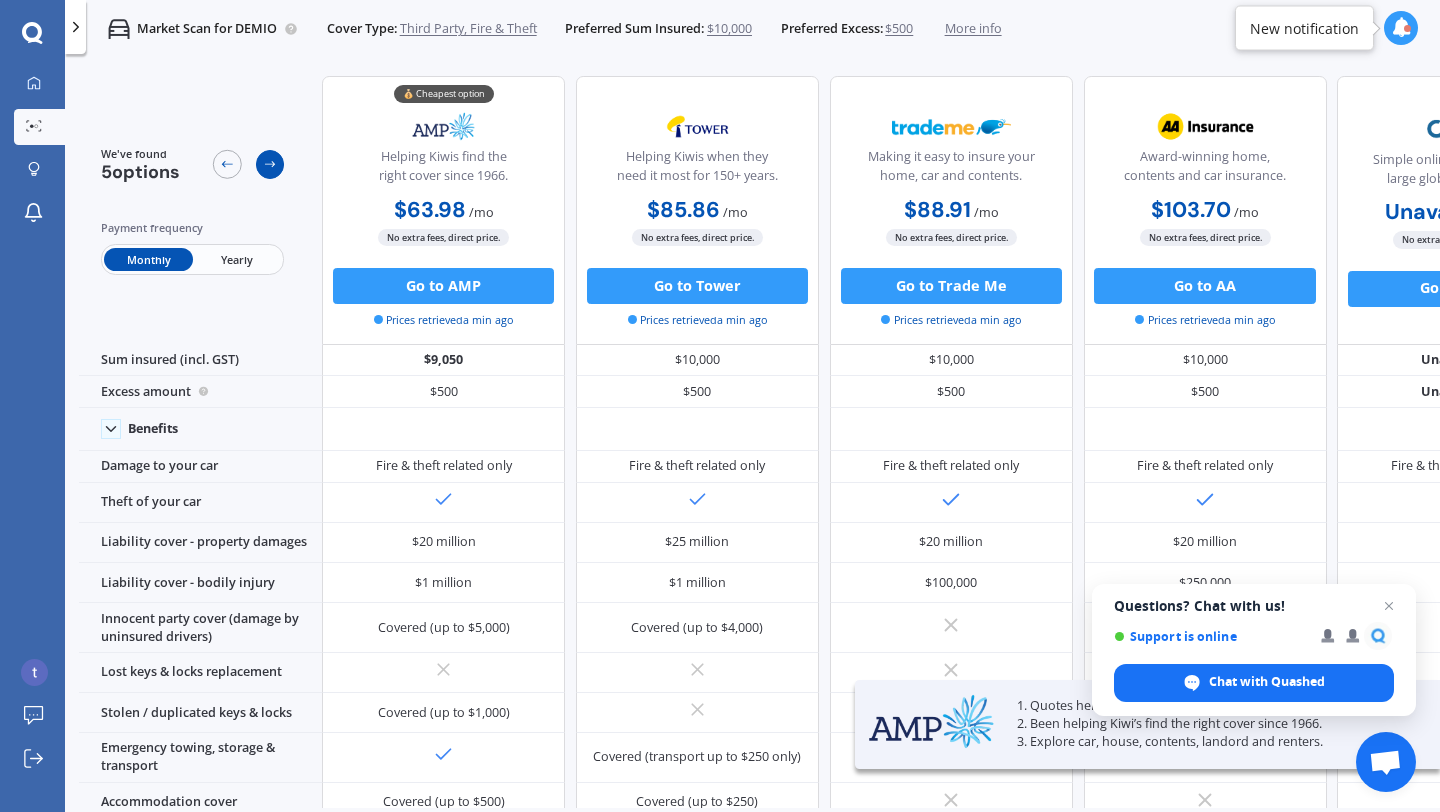 click 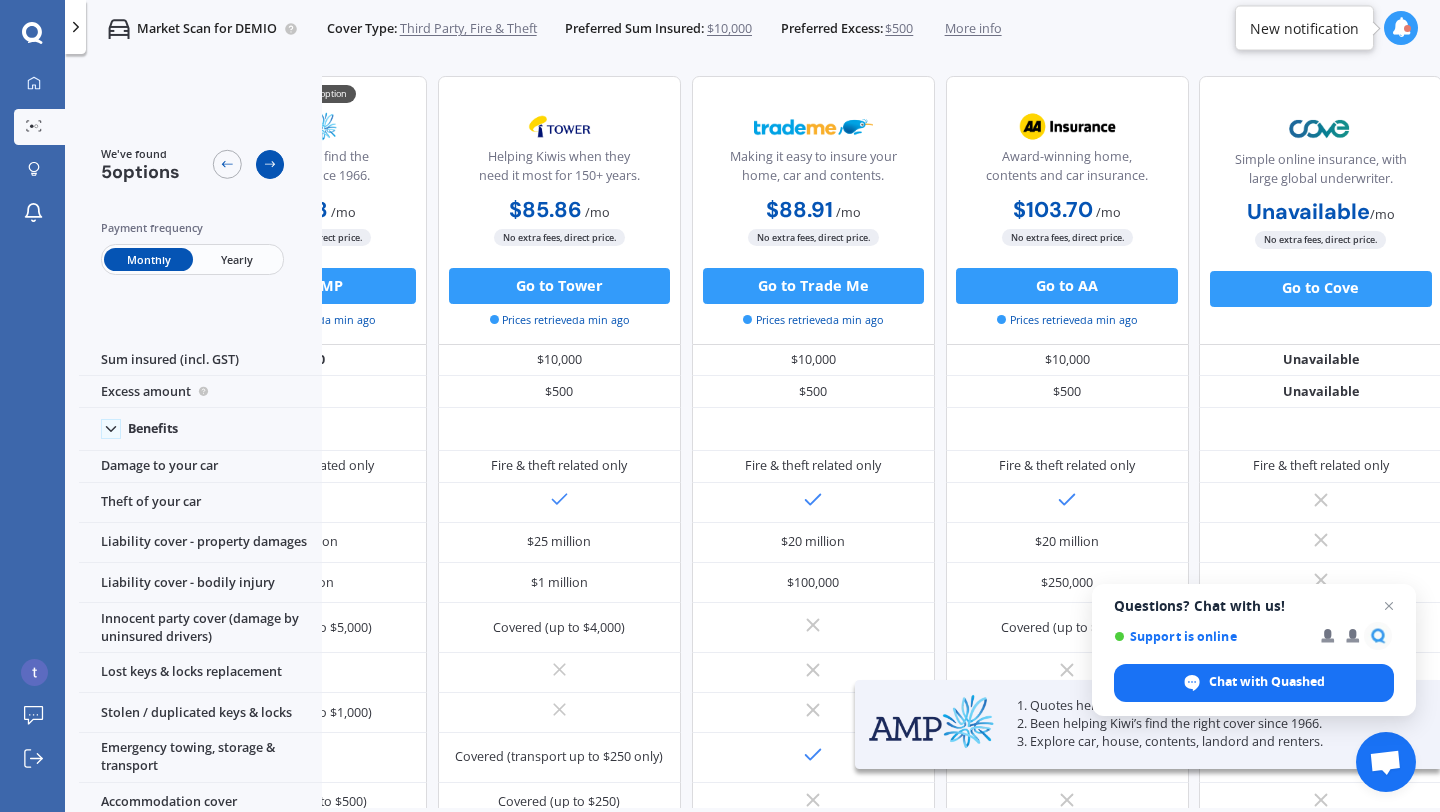 scroll, scrollTop: 0, scrollLeft: 165, axis: horizontal 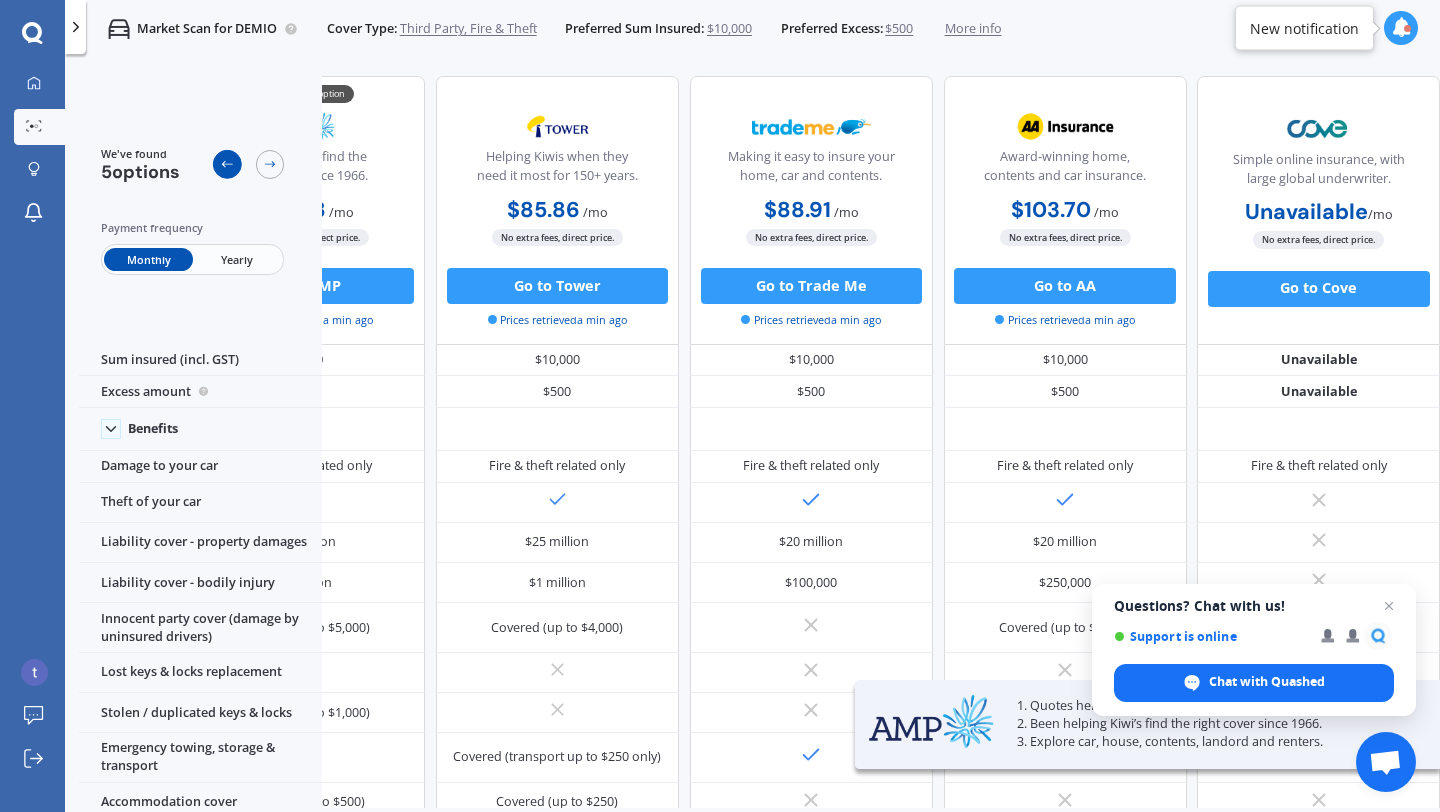click 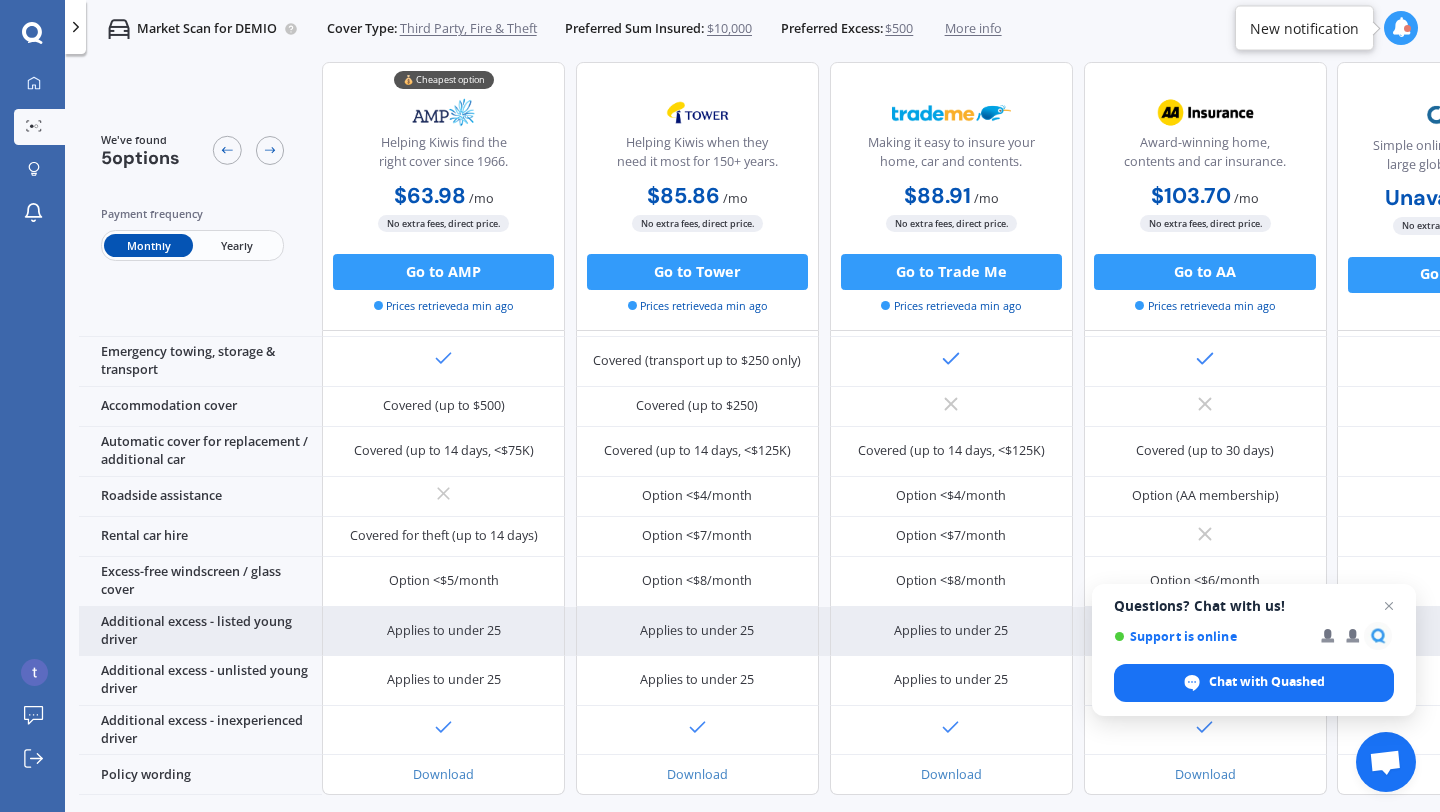 scroll, scrollTop: 0, scrollLeft: 0, axis: both 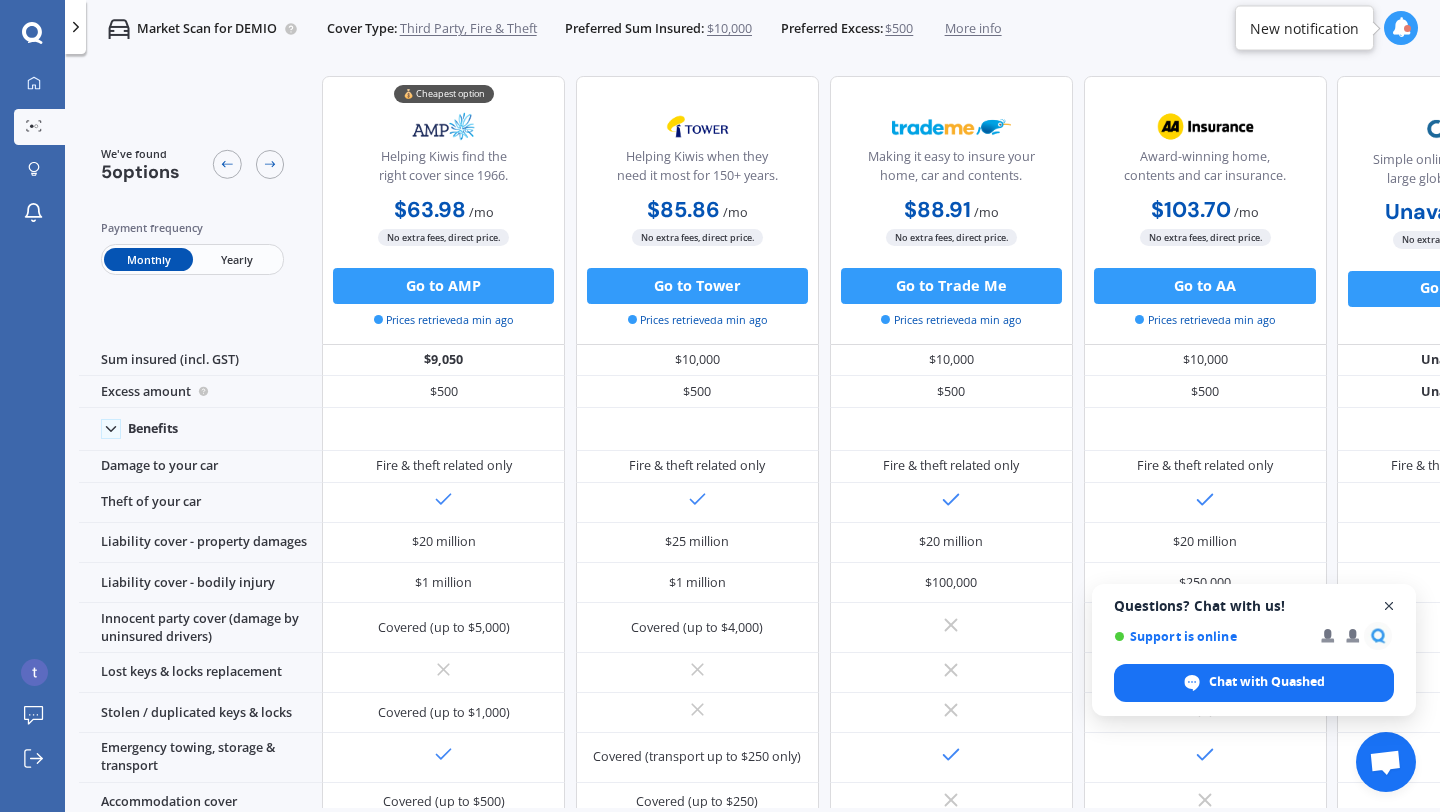 click at bounding box center (1389, 606) 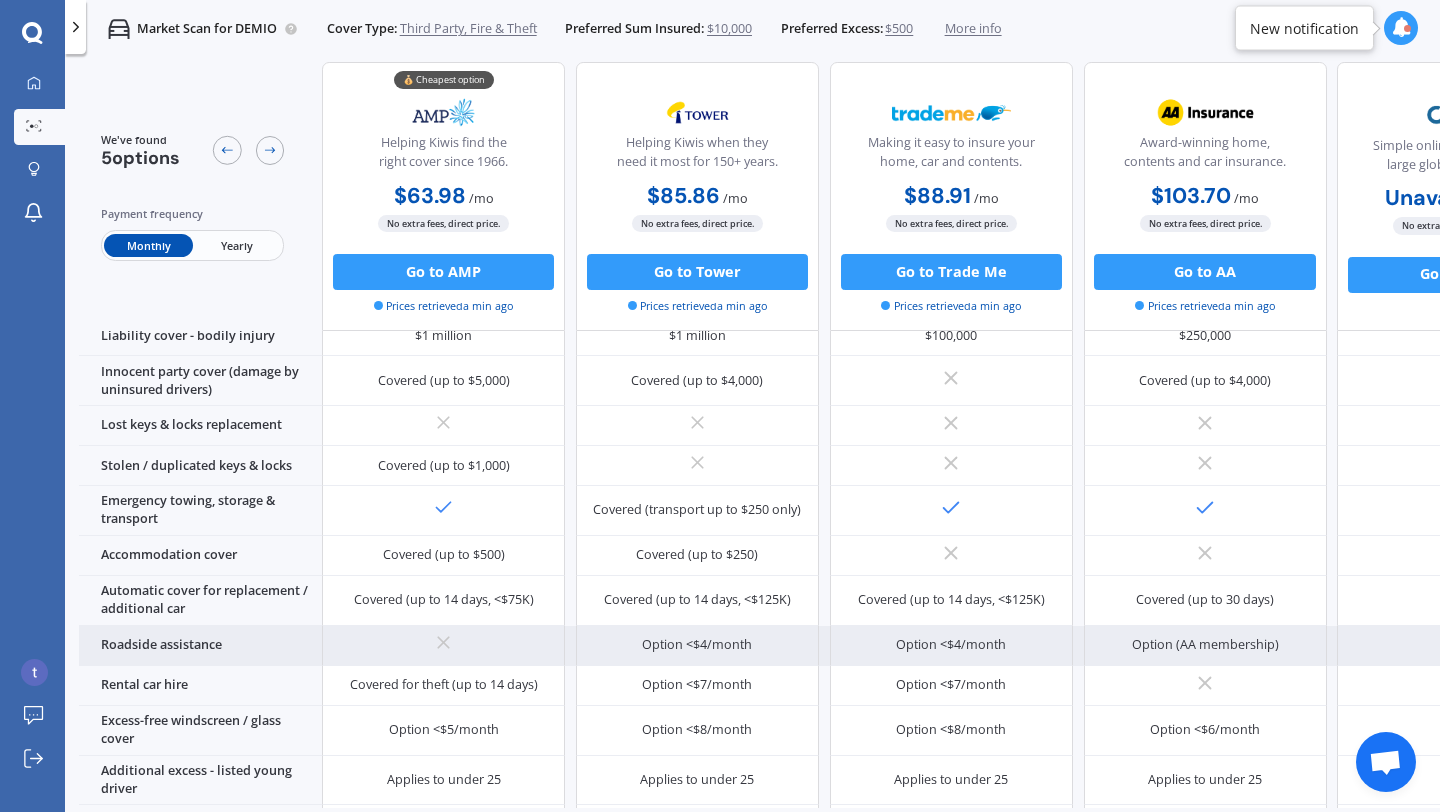 scroll, scrollTop: 0, scrollLeft: 0, axis: both 